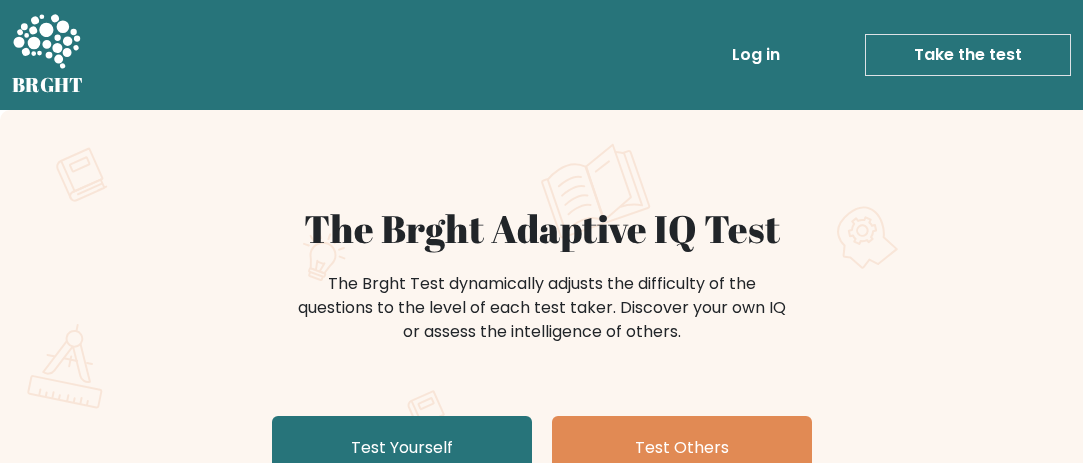 scroll, scrollTop: 100, scrollLeft: 0, axis: vertical 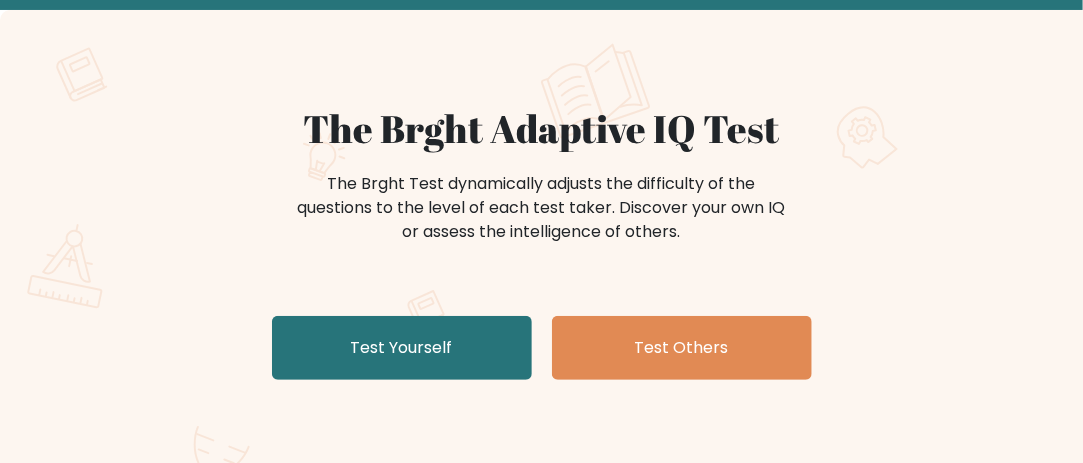 click on "Test Yourself" at bounding box center [402, 348] 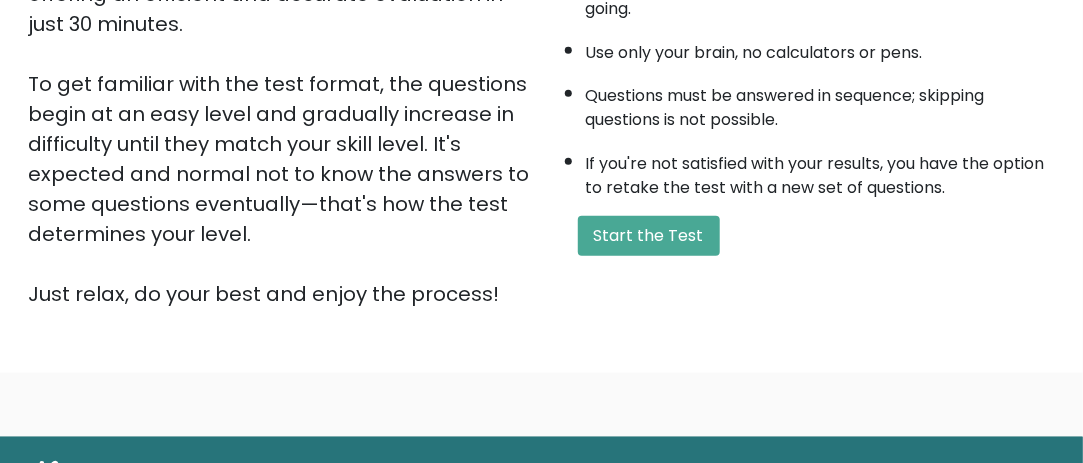 scroll, scrollTop: 542, scrollLeft: 0, axis: vertical 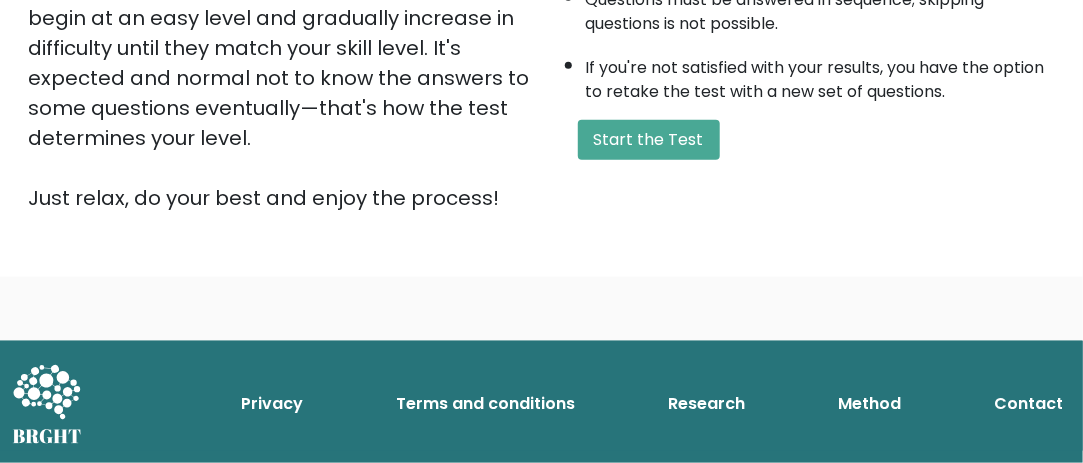click on "Start the Test" at bounding box center (649, 140) 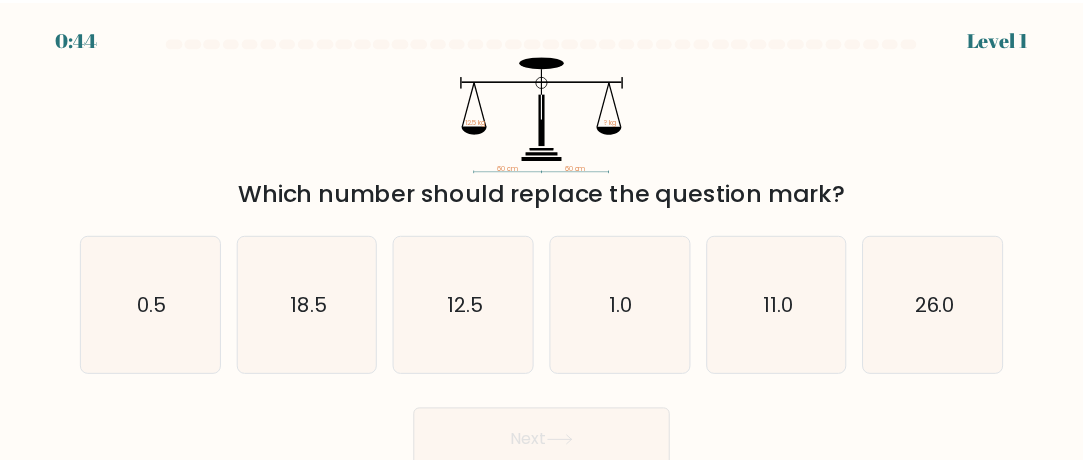 scroll, scrollTop: 0, scrollLeft: 0, axis: both 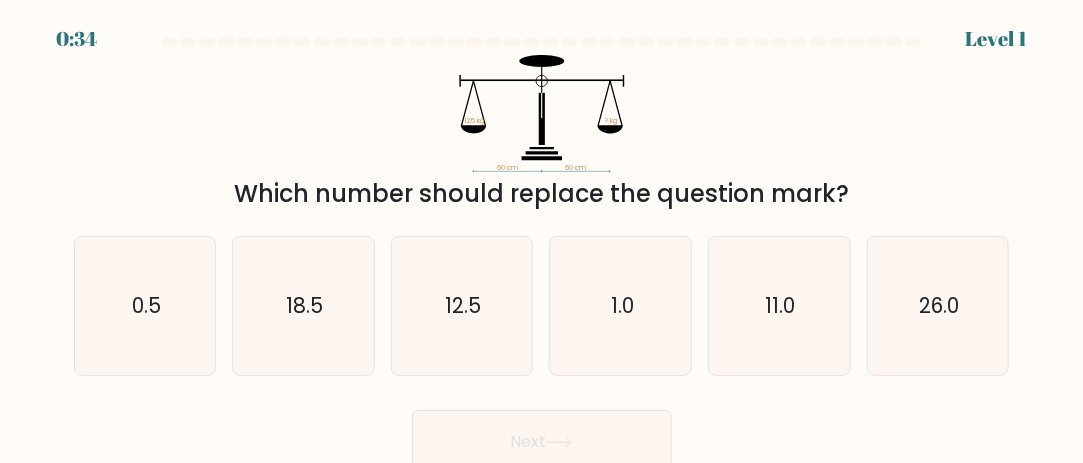 click on "12.5" at bounding box center (464, 305) 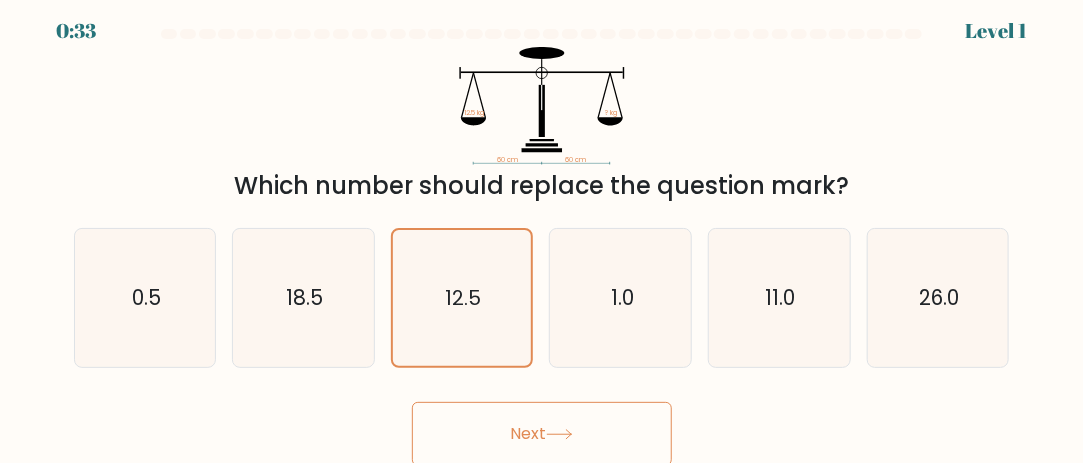 scroll, scrollTop: 9, scrollLeft: 0, axis: vertical 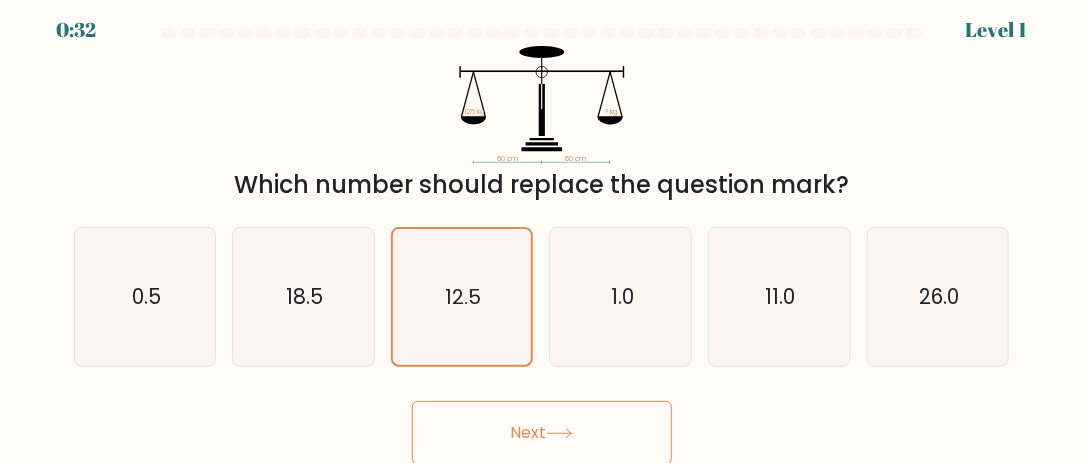click on "Next" at bounding box center (542, 433) 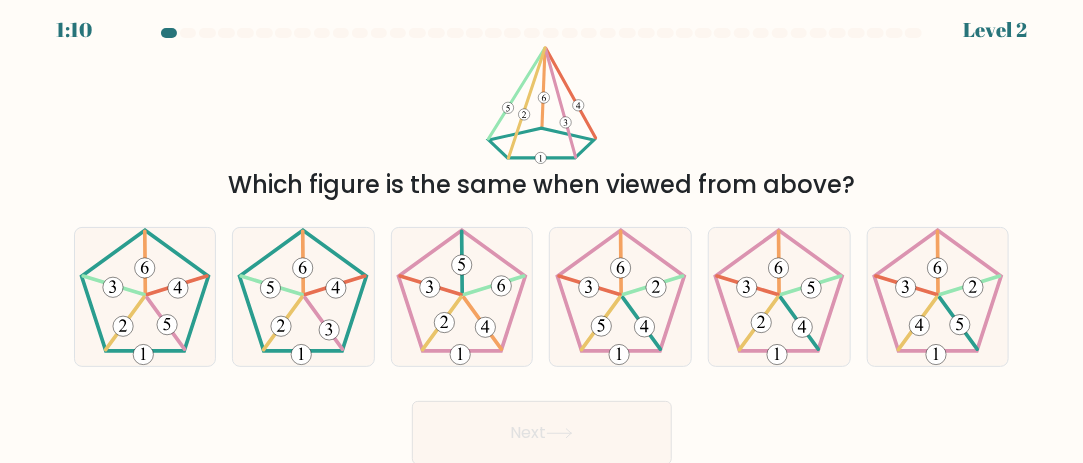 click at bounding box center (303, 297) 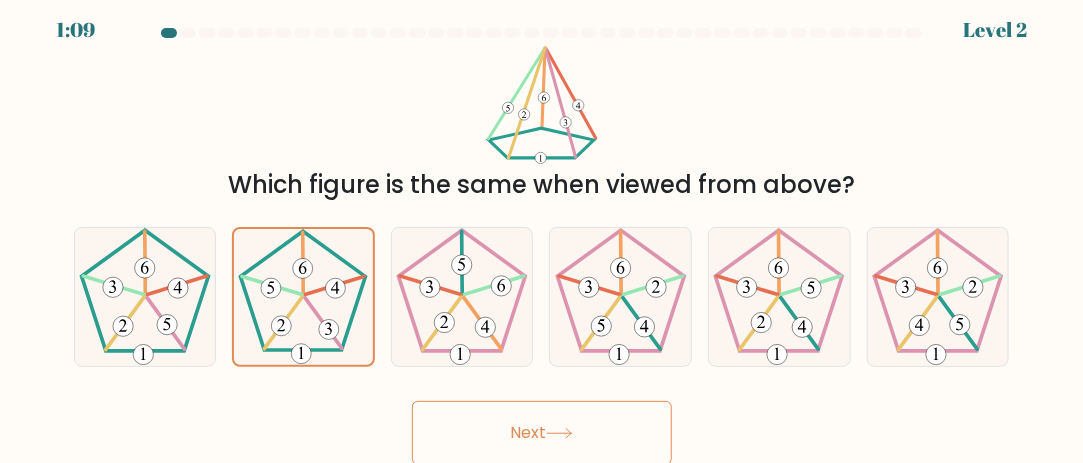 click on "Next" at bounding box center [542, 433] 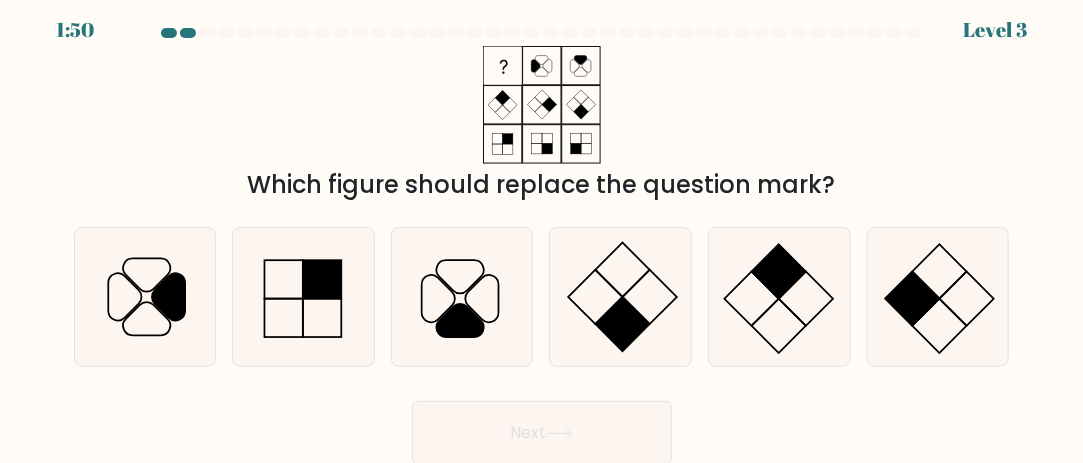 click at bounding box center [462, 297] 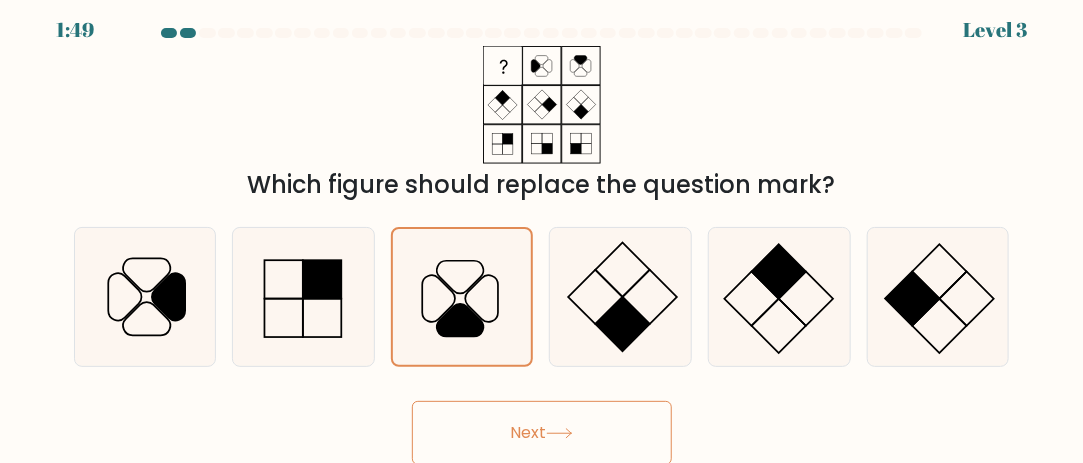 click on "Next" at bounding box center [542, 433] 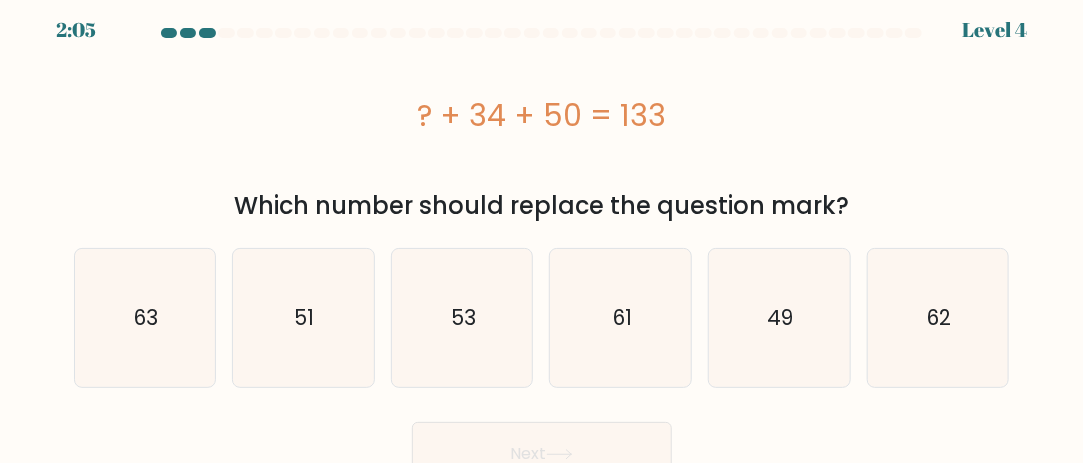 click on "49" at bounding box center [779, 318] 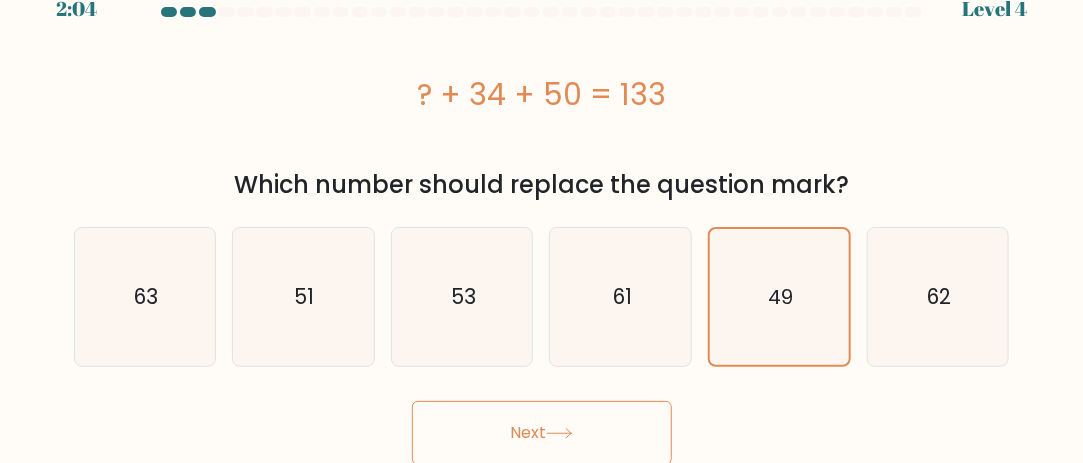 click on "Next" at bounding box center [542, 433] 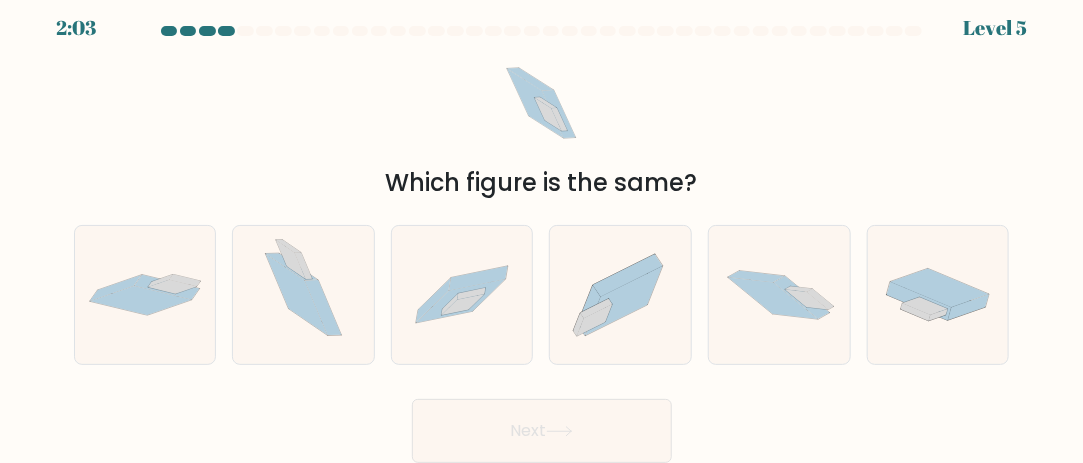 scroll, scrollTop: 9, scrollLeft: 0, axis: vertical 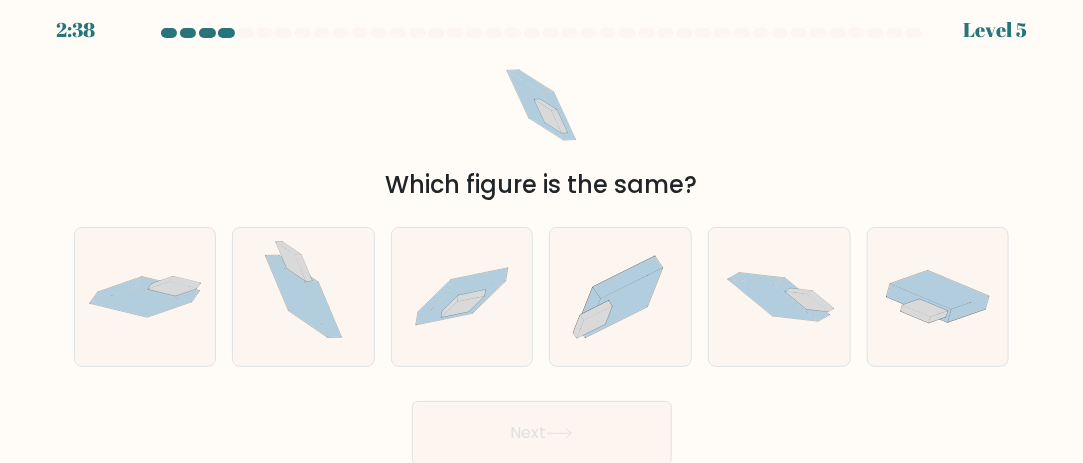 drag, startPoint x: 637, startPoint y: 317, endPoint x: 607, endPoint y: 366, distance: 57.45433 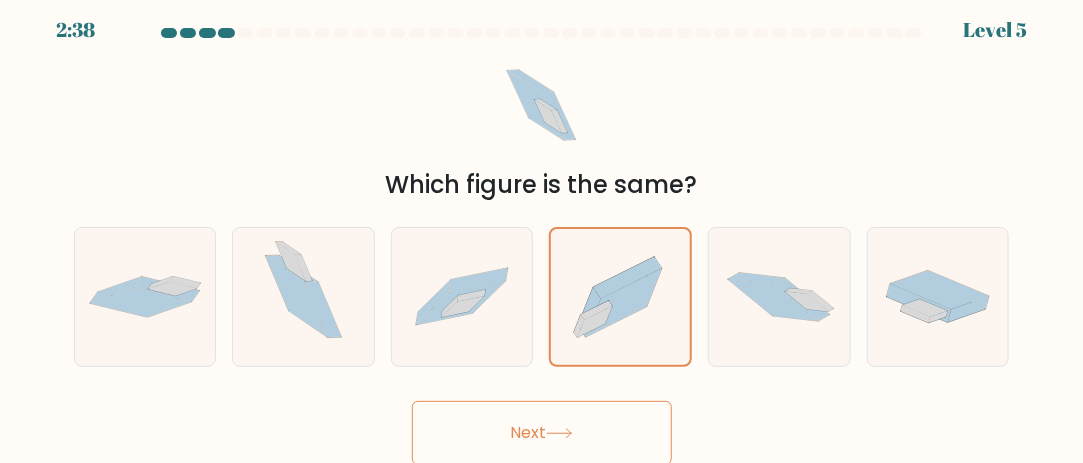 click on "Next" at bounding box center [542, 433] 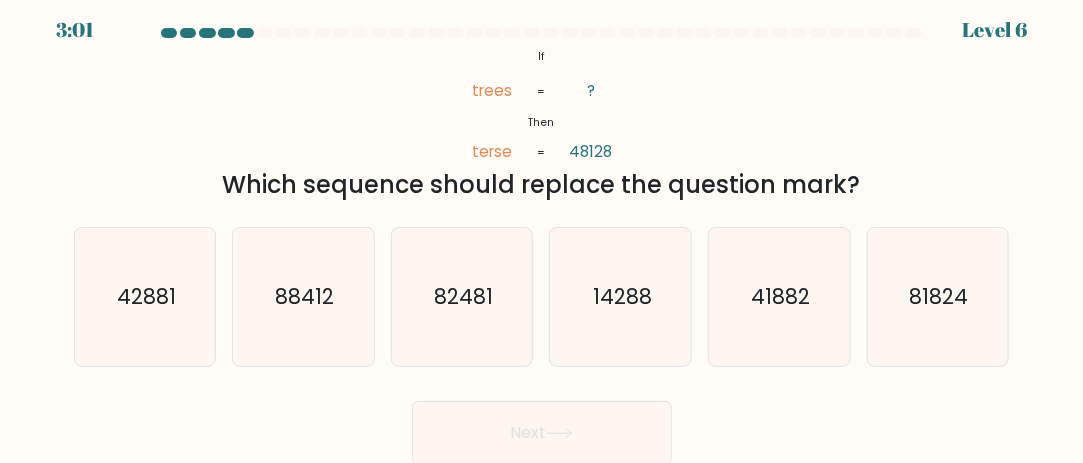 click on "41882" at bounding box center [779, 297] 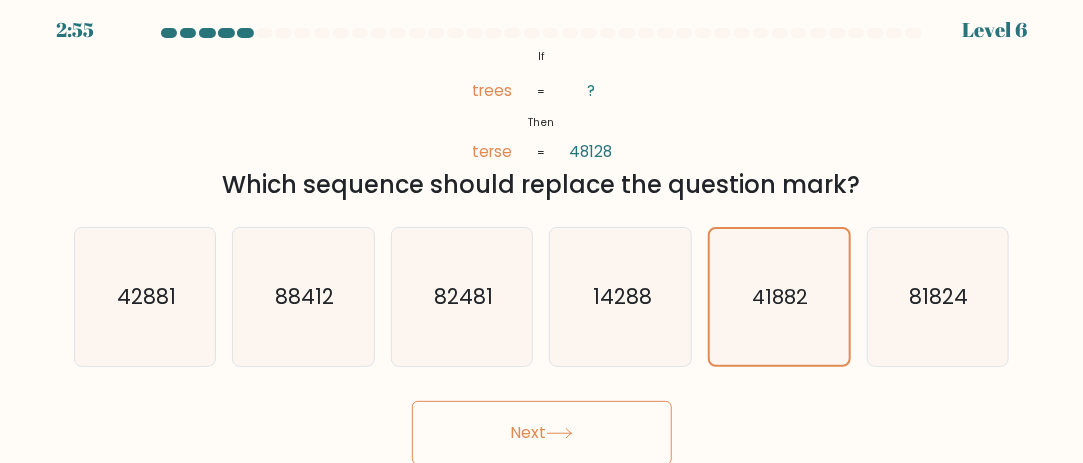 click at bounding box center (559, 433) 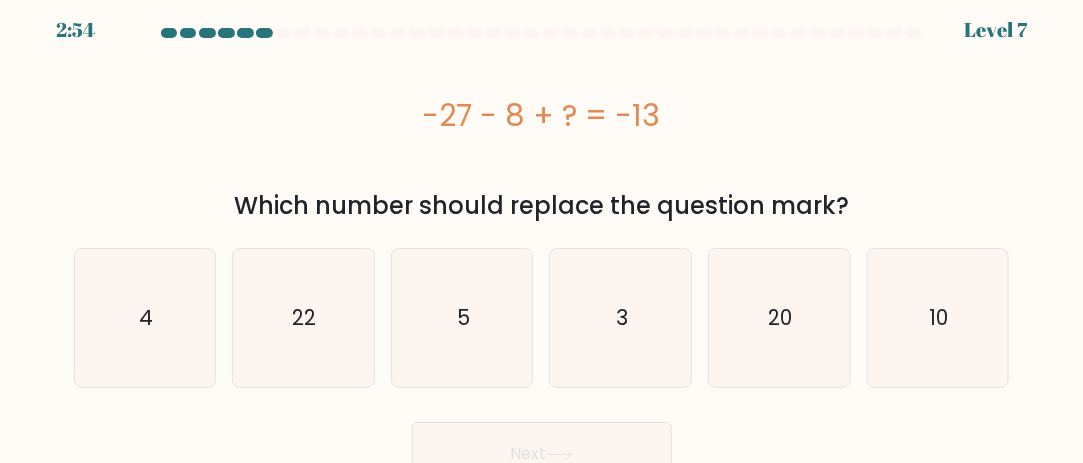 click on "22" at bounding box center [303, 318] 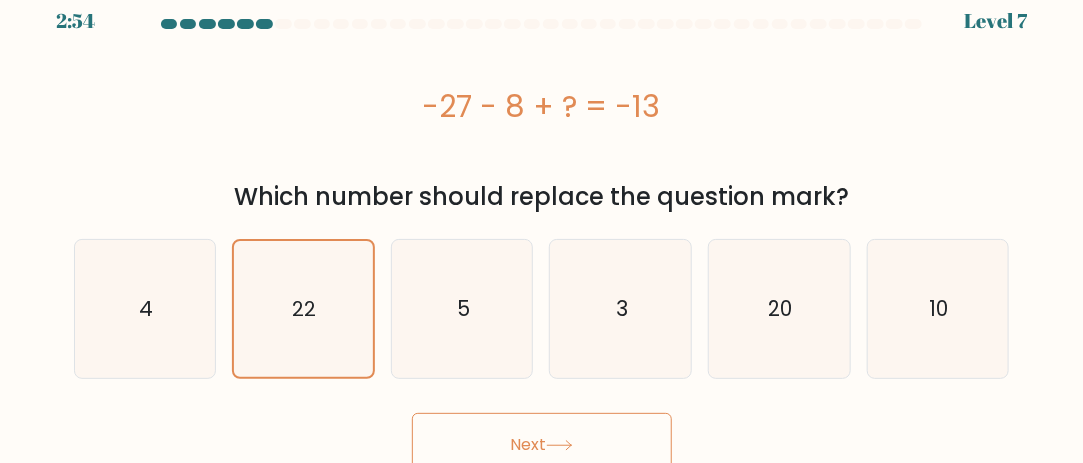 scroll, scrollTop: 30, scrollLeft: 0, axis: vertical 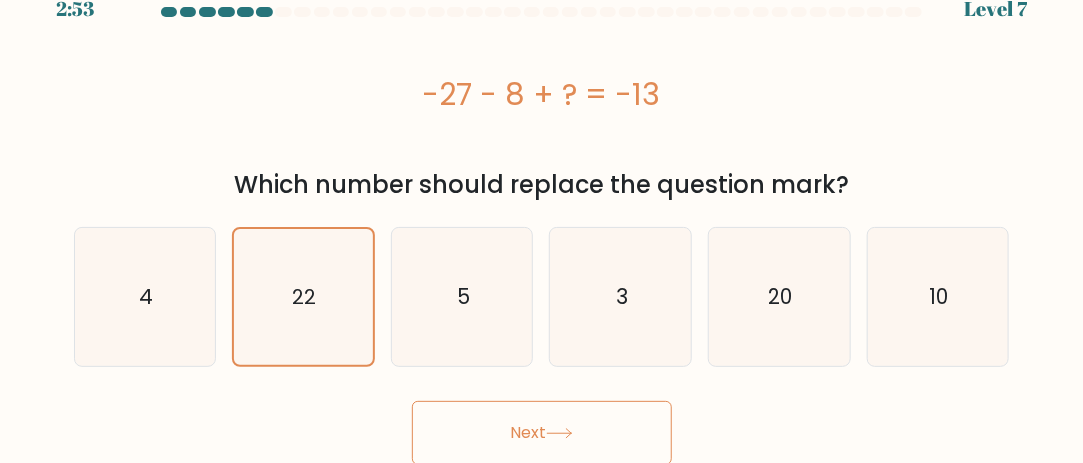 drag, startPoint x: 635, startPoint y: 442, endPoint x: 628, endPoint y: 452, distance: 12.206555 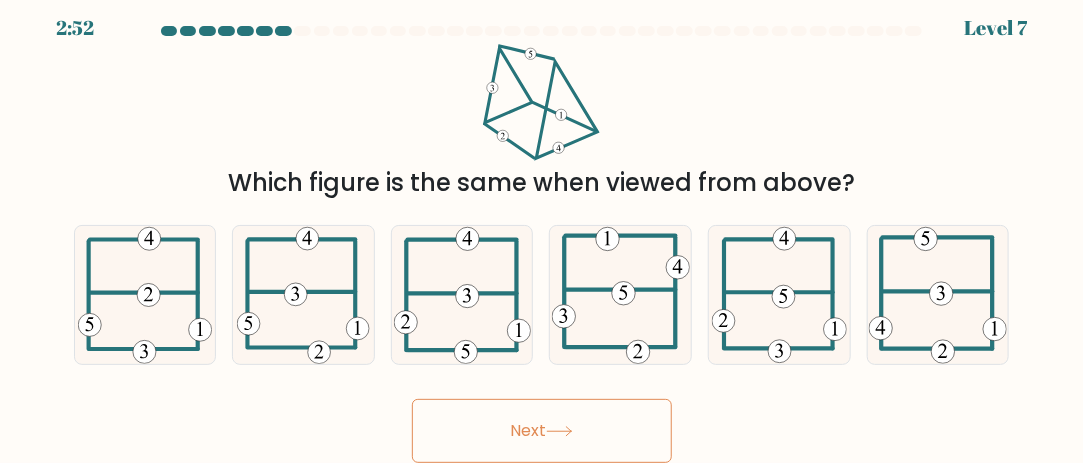scroll, scrollTop: 9, scrollLeft: 0, axis: vertical 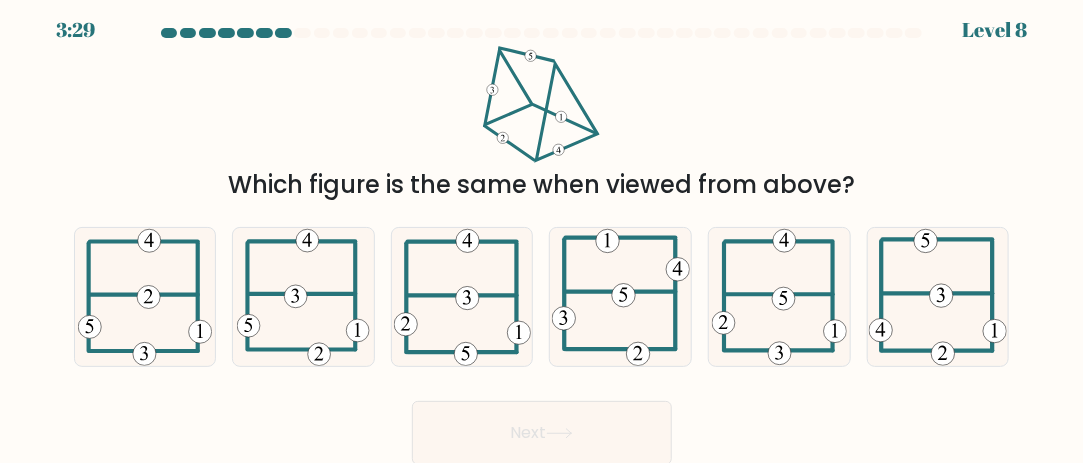 click at bounding box center [621, 297] 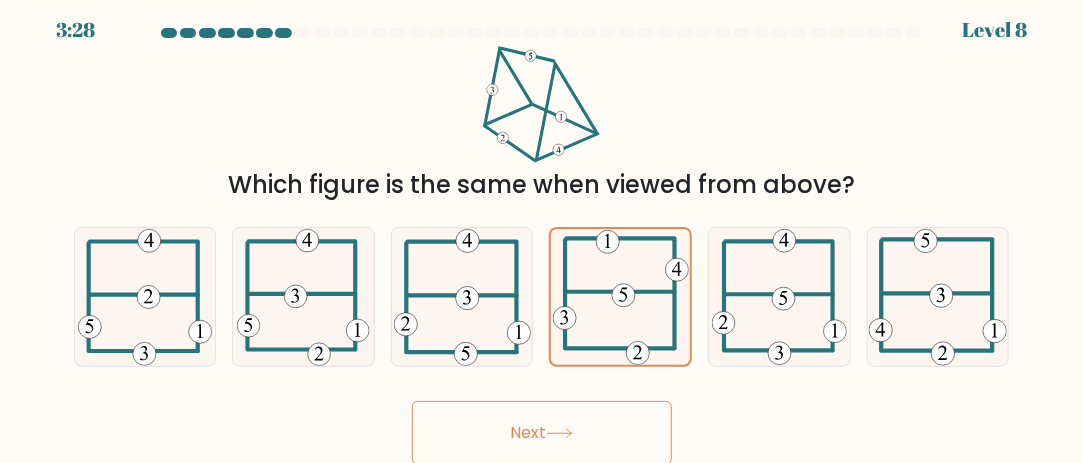 click on "Next" at bounding box center (542, 433) 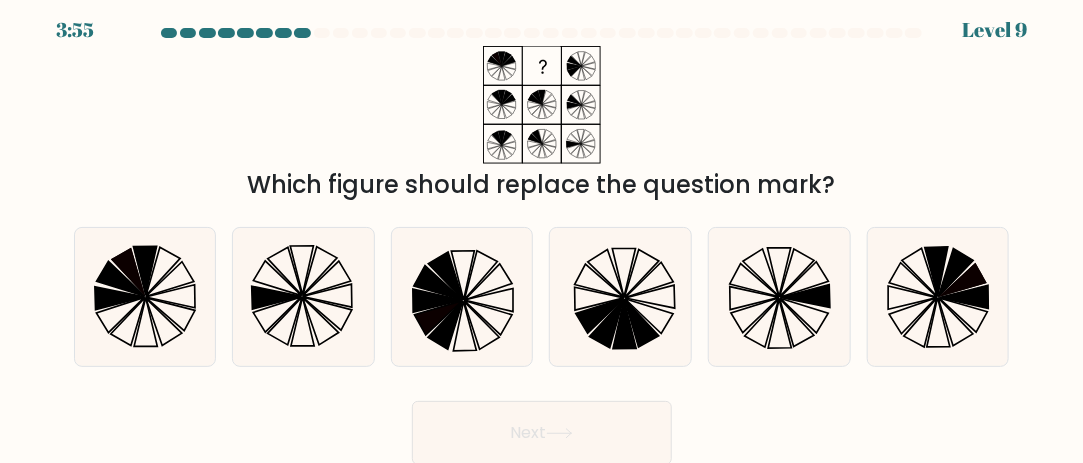click at bounding box center [489, 299] 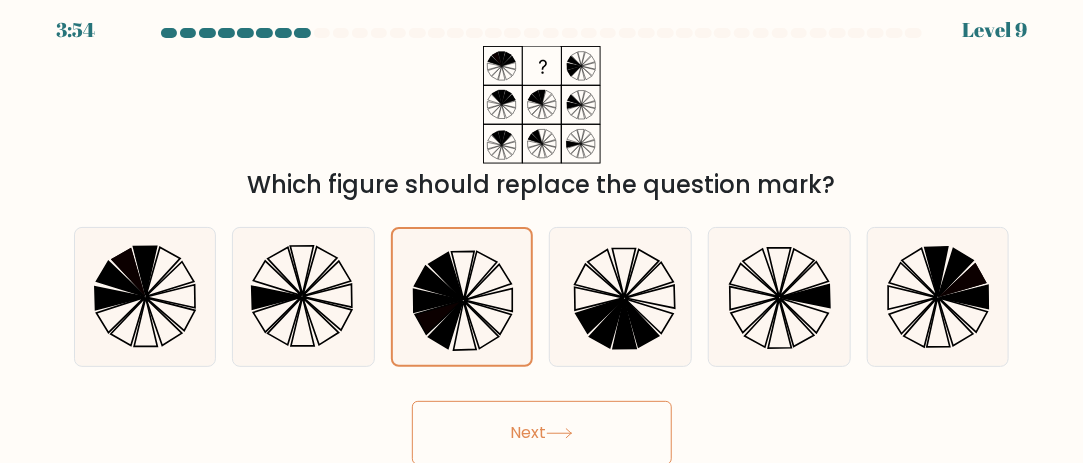 click on "Next" at bounding box center [542, 433] 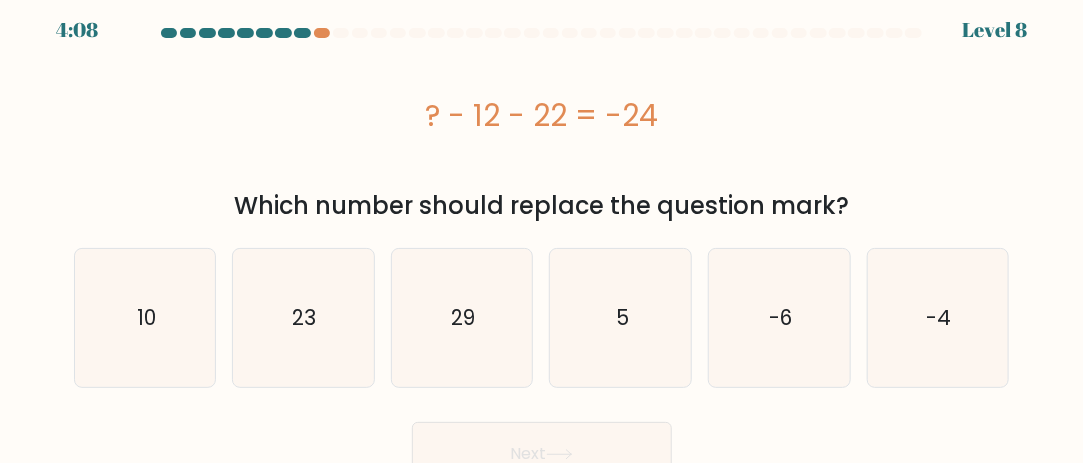 click on "10" at bounding box center [145, 318] 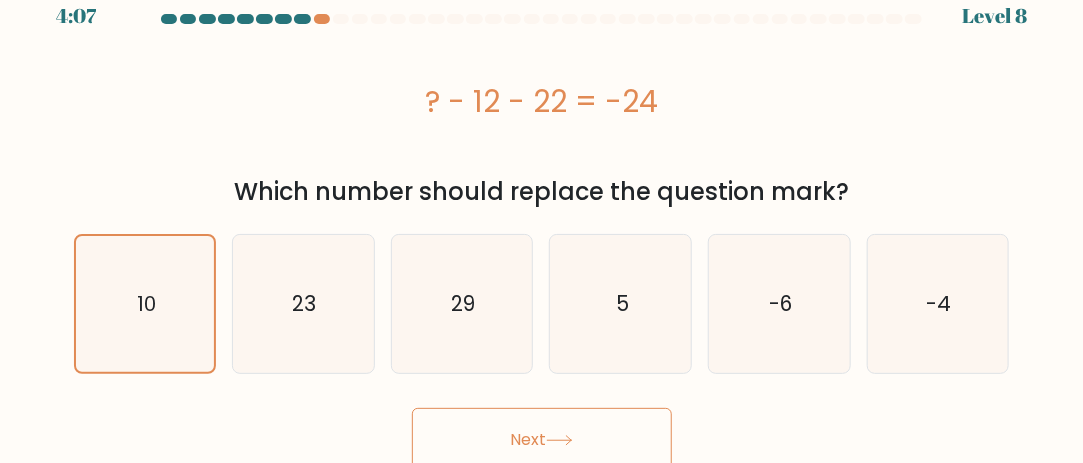 scroll, scrollTop: 30, scrollLeft: 0, axis: vertical 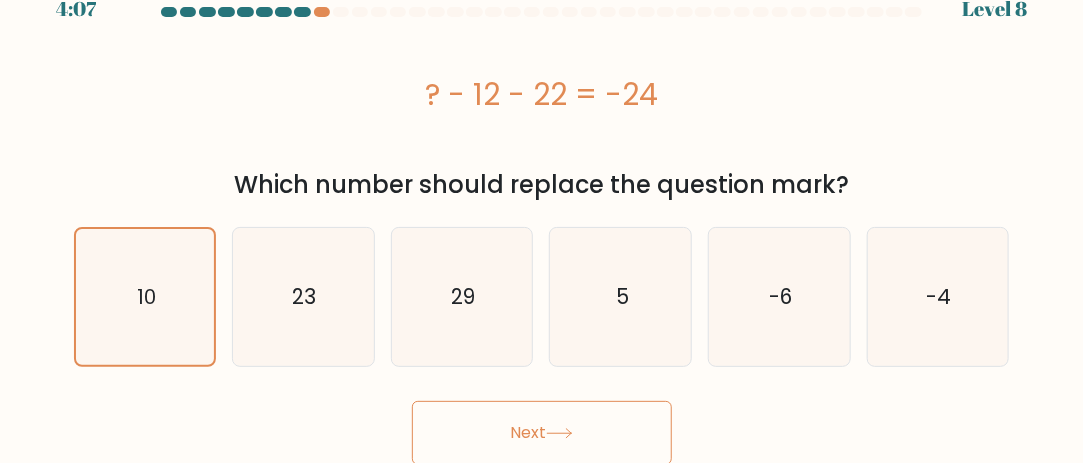 drag, startPoint x: 638, startPoint y: 444, endPoint x: 628, endPoint y: 441, distance: 10.440307 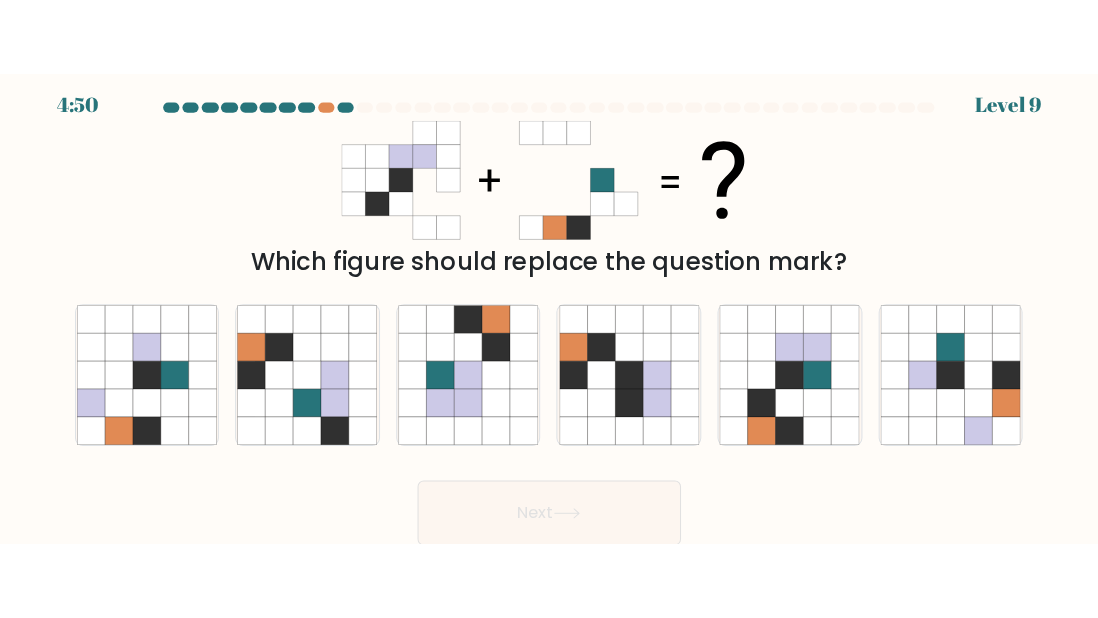 scroll, scrollTop: 0, scrollLeft: 0, axis: both 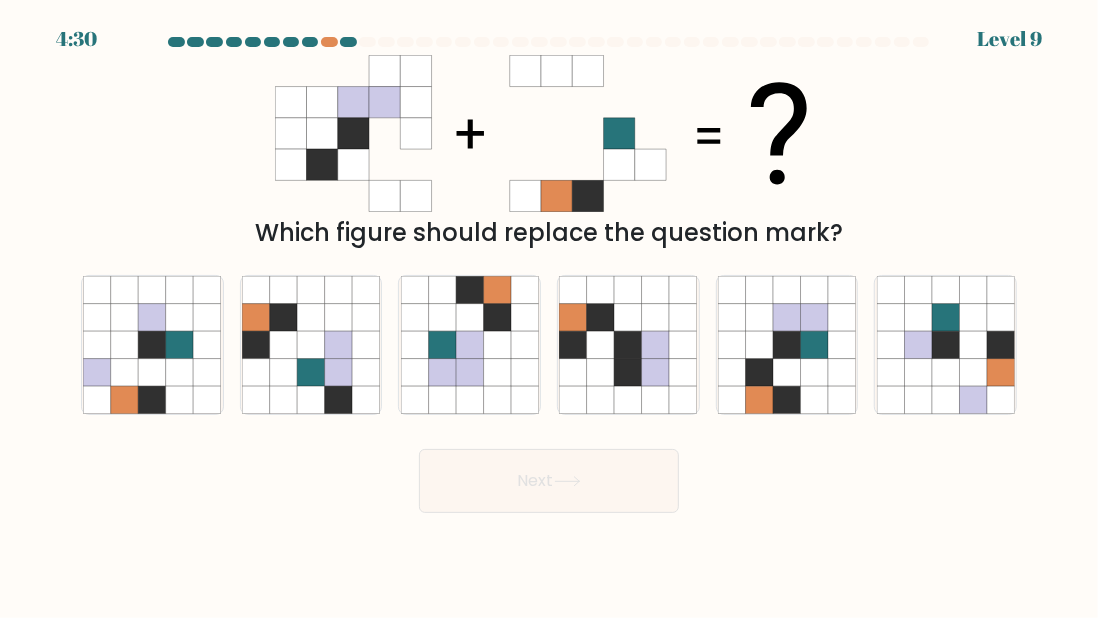 drag, startPoint x: 793, startPoint y: 396, endPoint x: 823, endPoint y: 406, distance: 31.622776 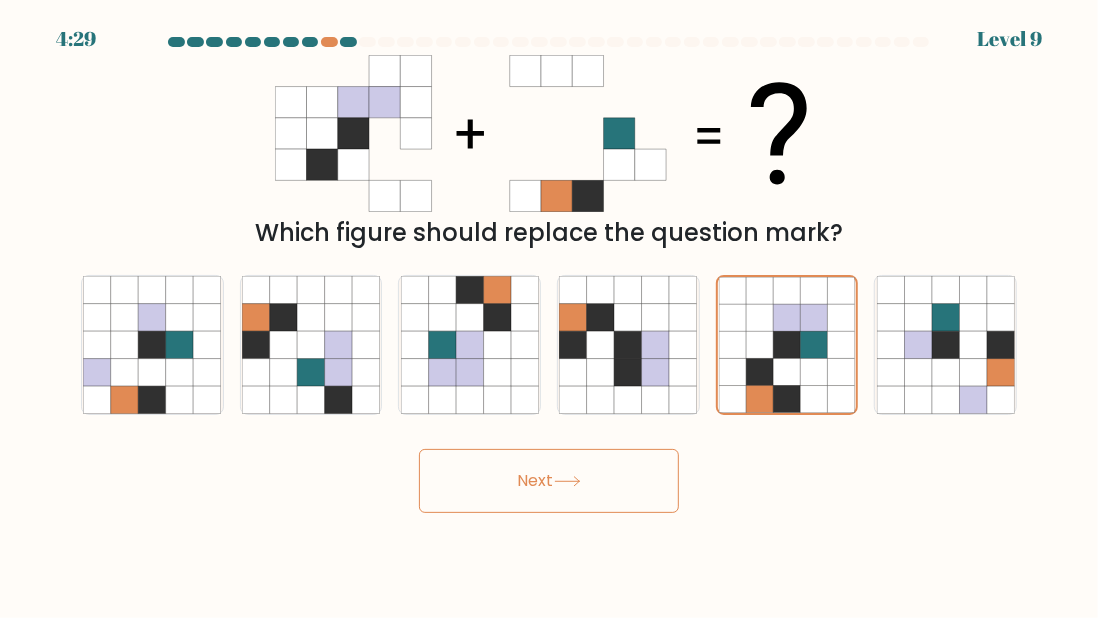 click on "Next" at bounding box center (549, 481) 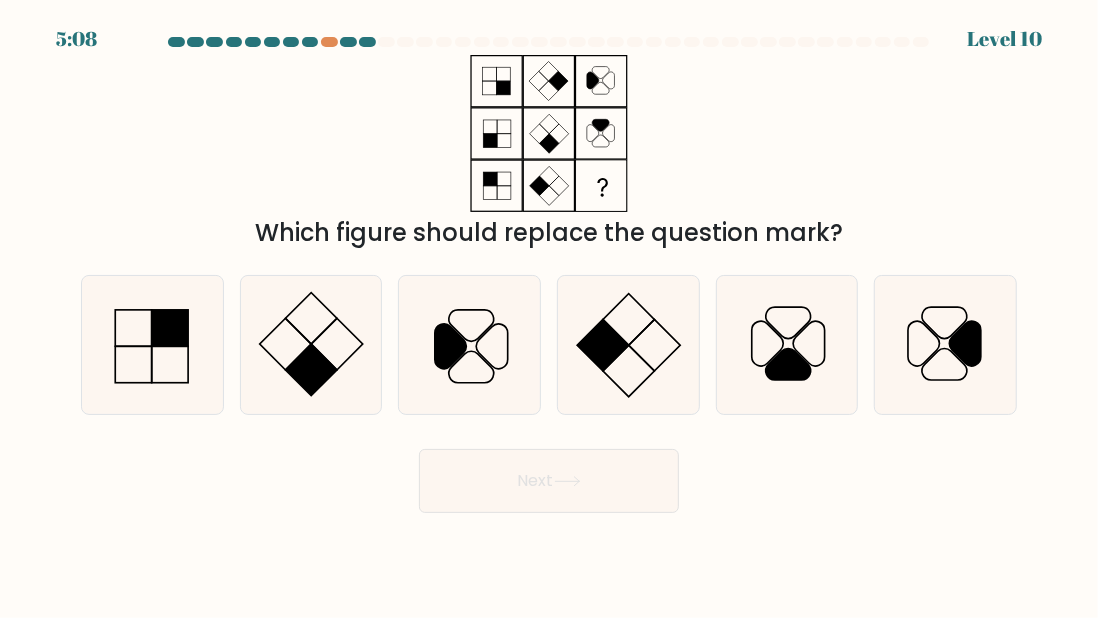 click at bounding box center (946, 345) 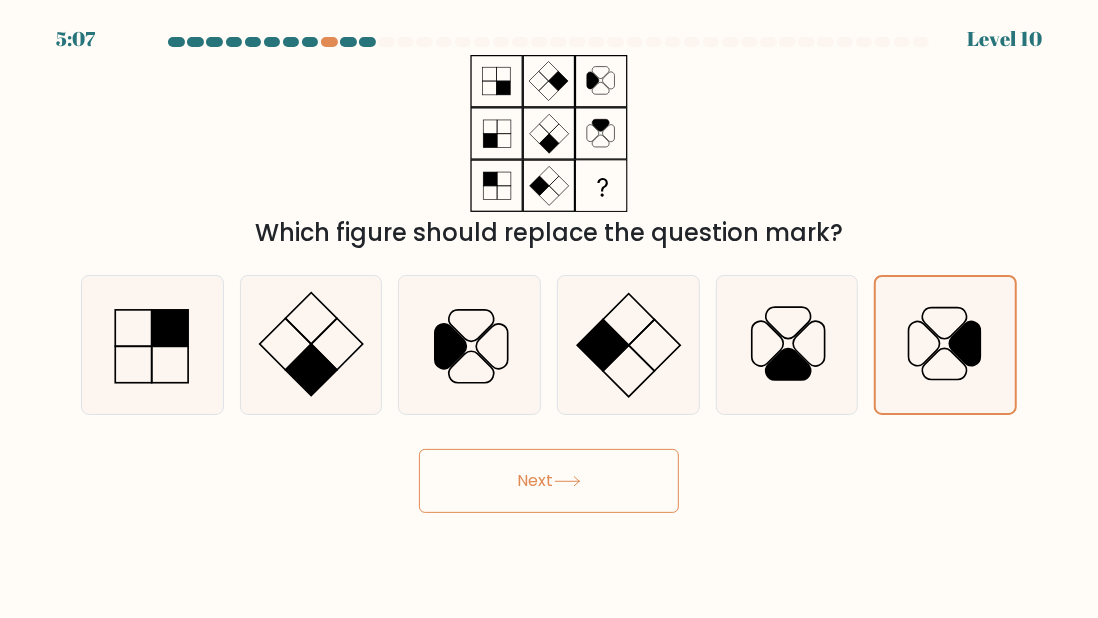 drag, startPoint x: 642, startPoint y: 470, endPoint x: 641, endPoint y: 452, distance: 18.027756 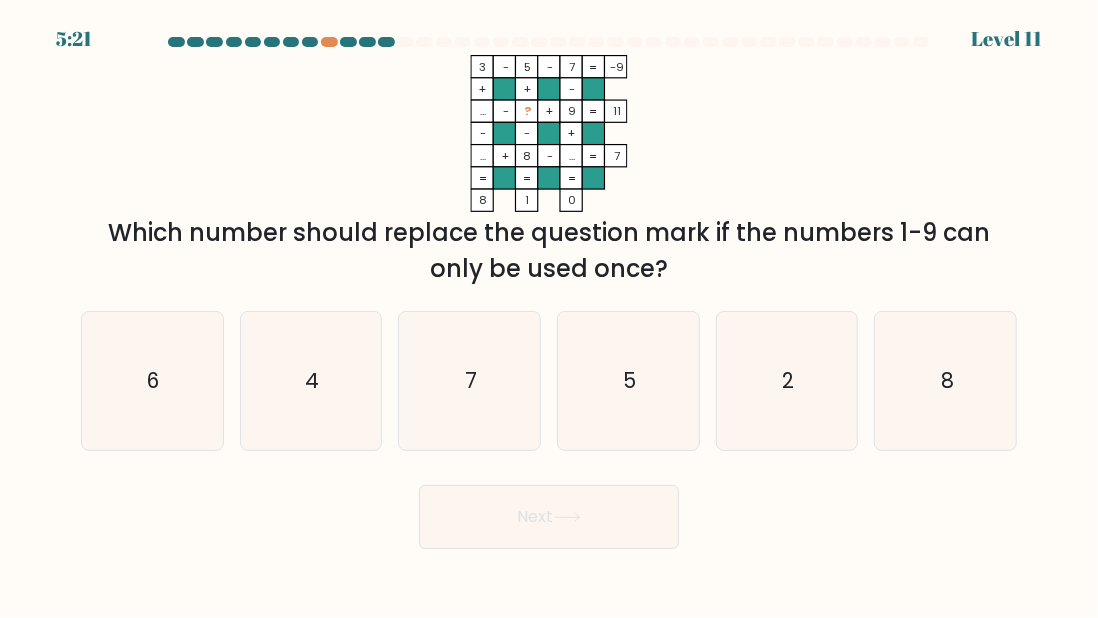 drag, startPoint x: 310, startPoint y: 396, endPoint x: 385, endPoint y: 430, distance: 82.346825 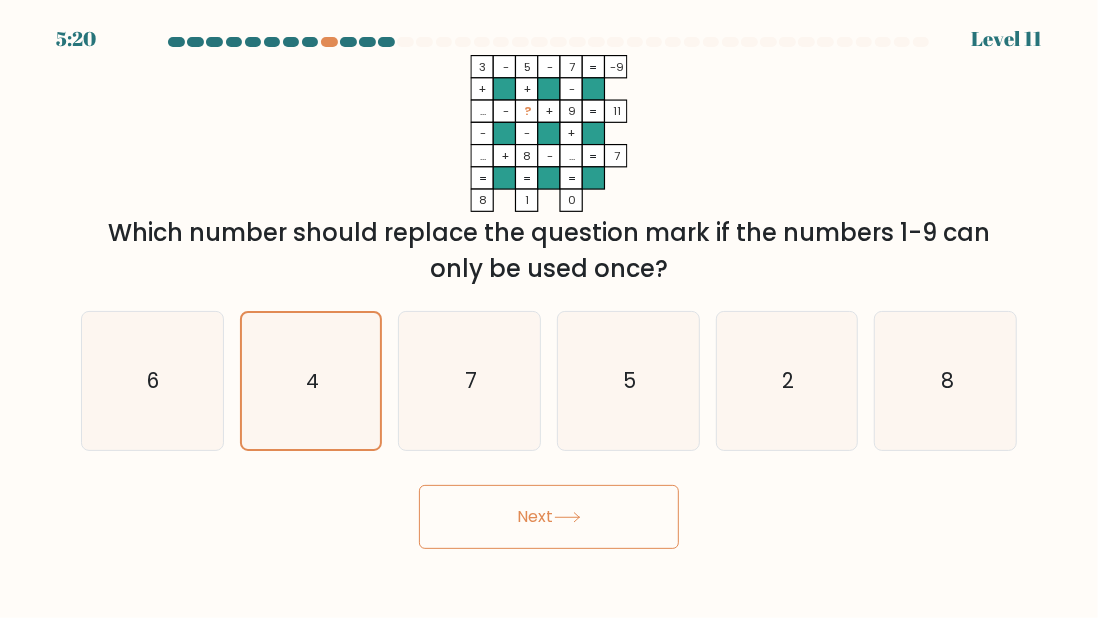 click on "Next" at bounding box center [549, 517] 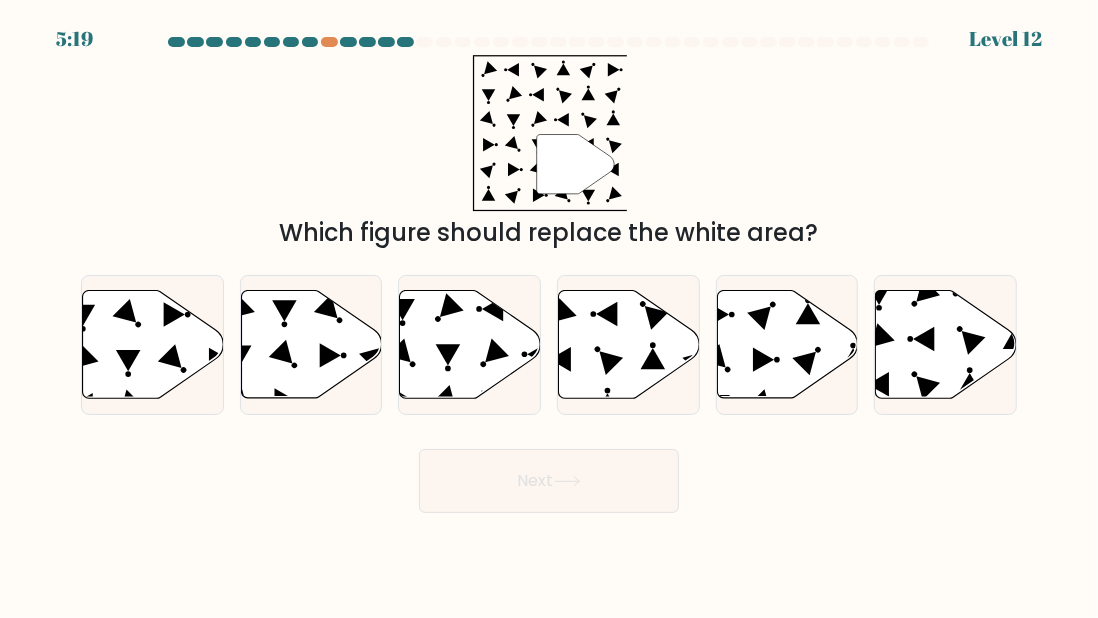 click on "Next" at bounding box center [549, 481] 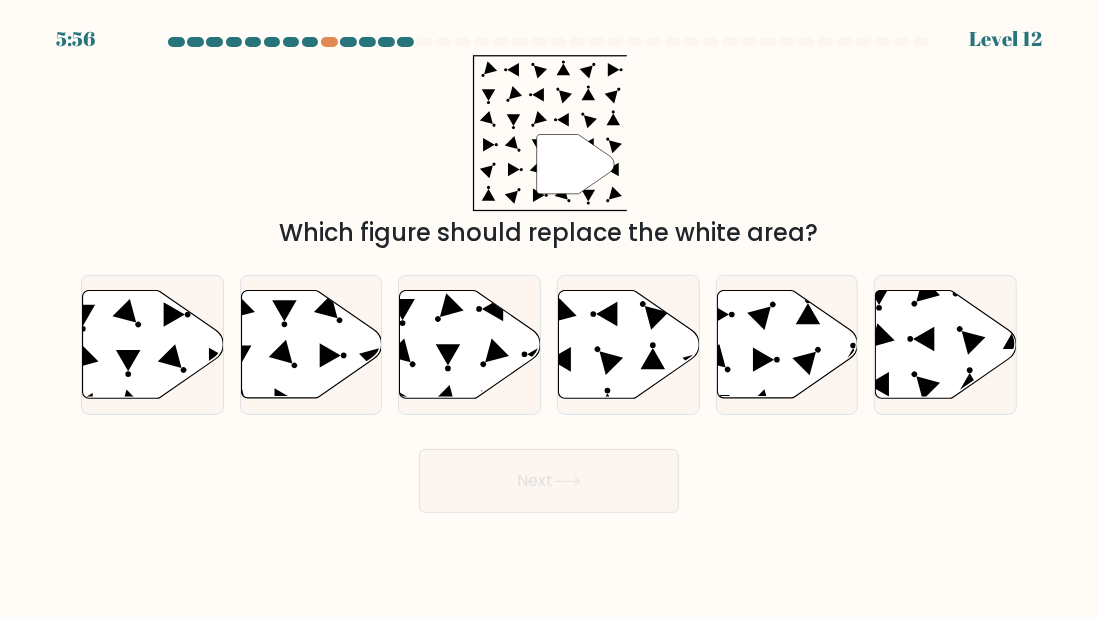 click on ""
Which figure should replace the white area?" at bounding box center [549, 153] 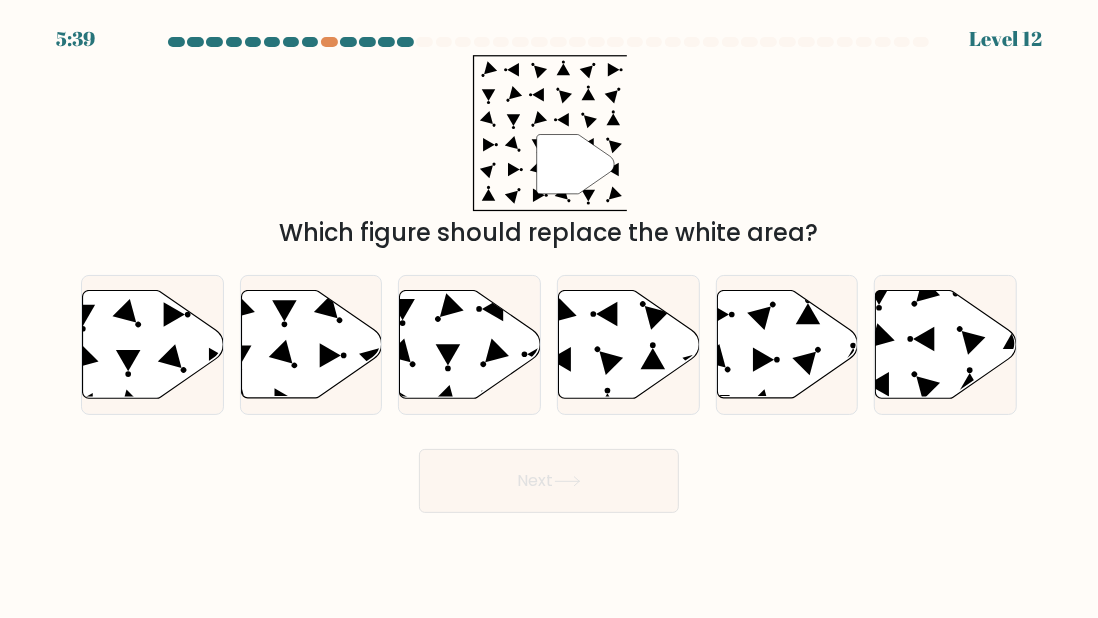 click at bounding box center (787, 345) 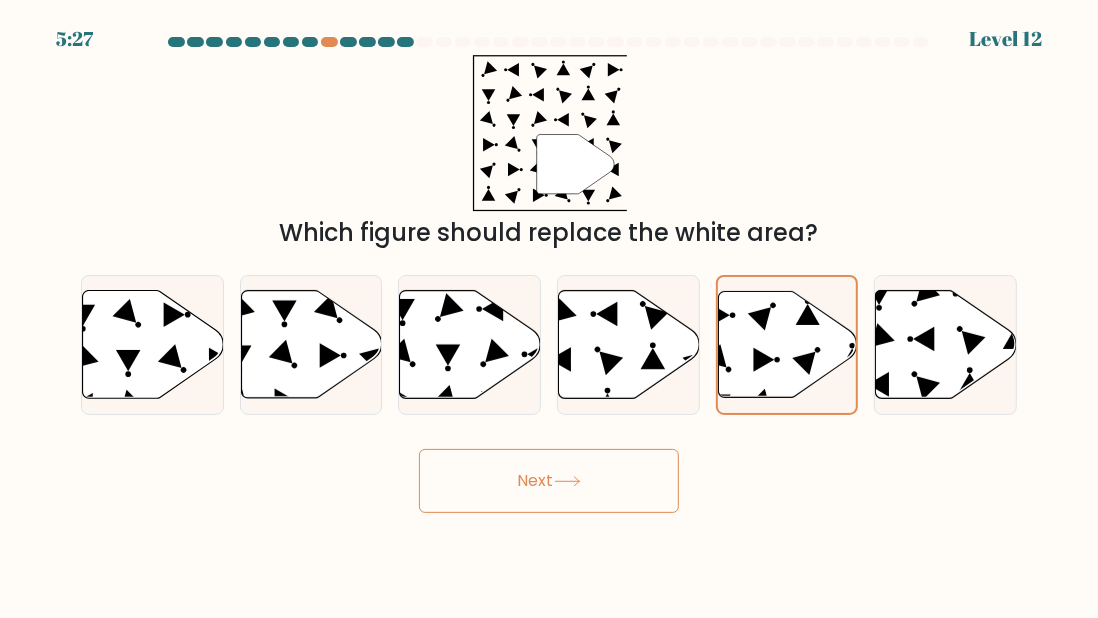 click on "Next" at bounding box center [549, 481] 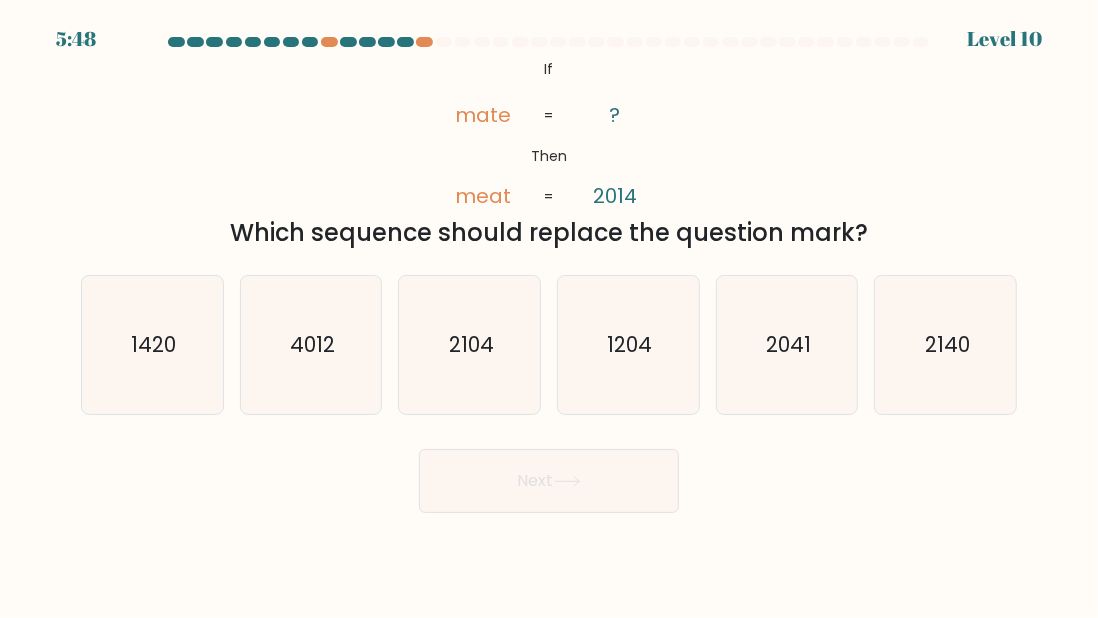 click on "2140" at bounding box center [946, 345] 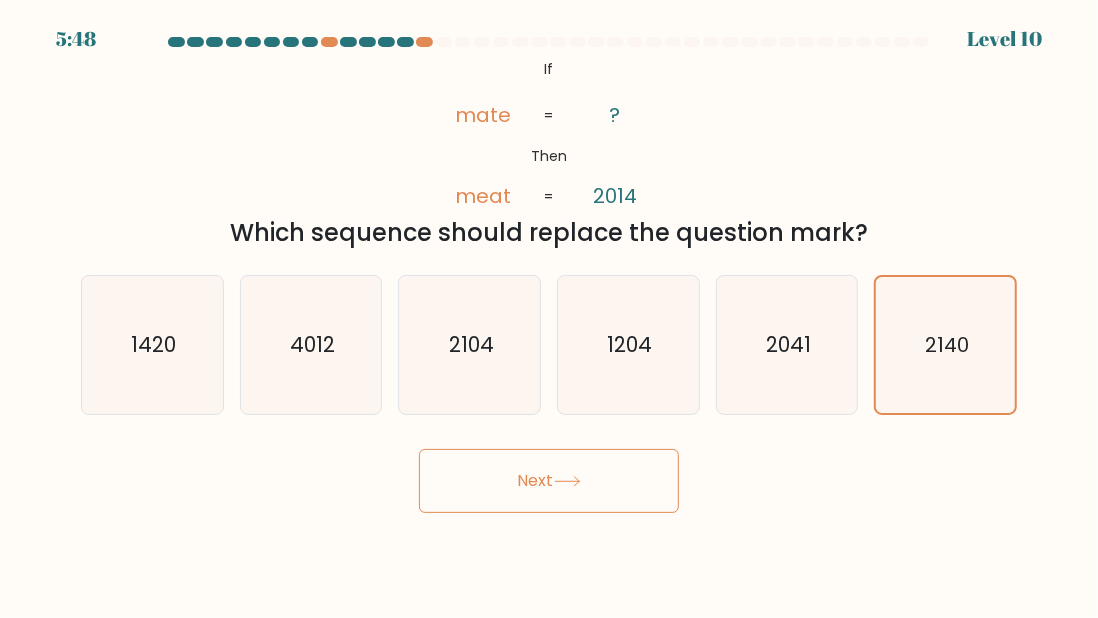 drag, startPoint x: 630, startPoint y: 463, endPoint x: 671, endPoint y: 410, distance: 67.00746 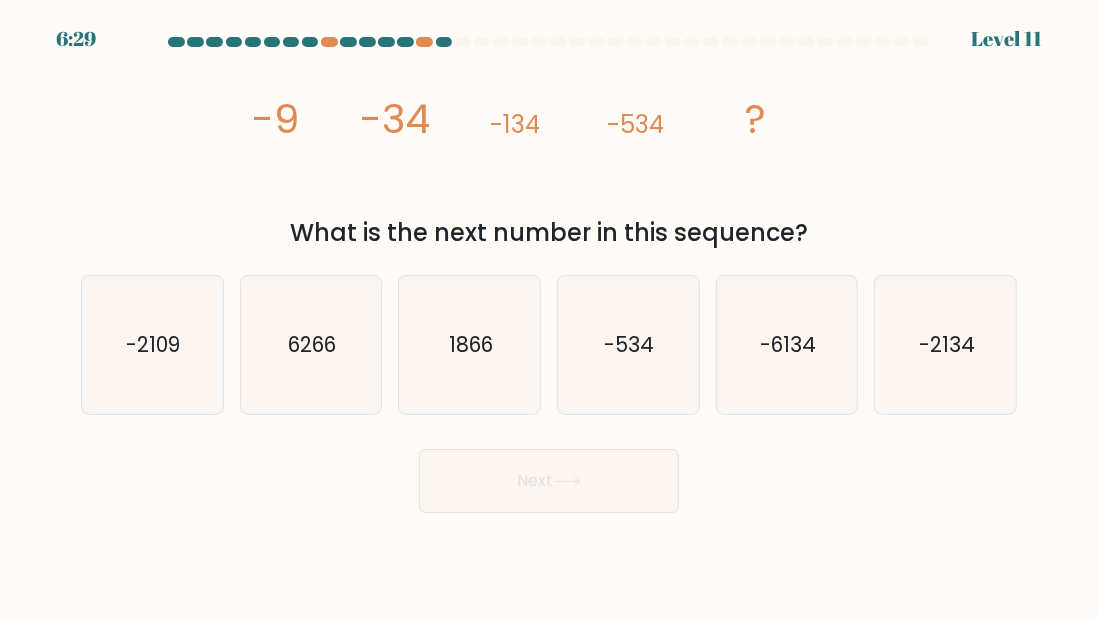 click at bounding box center [329, 42] 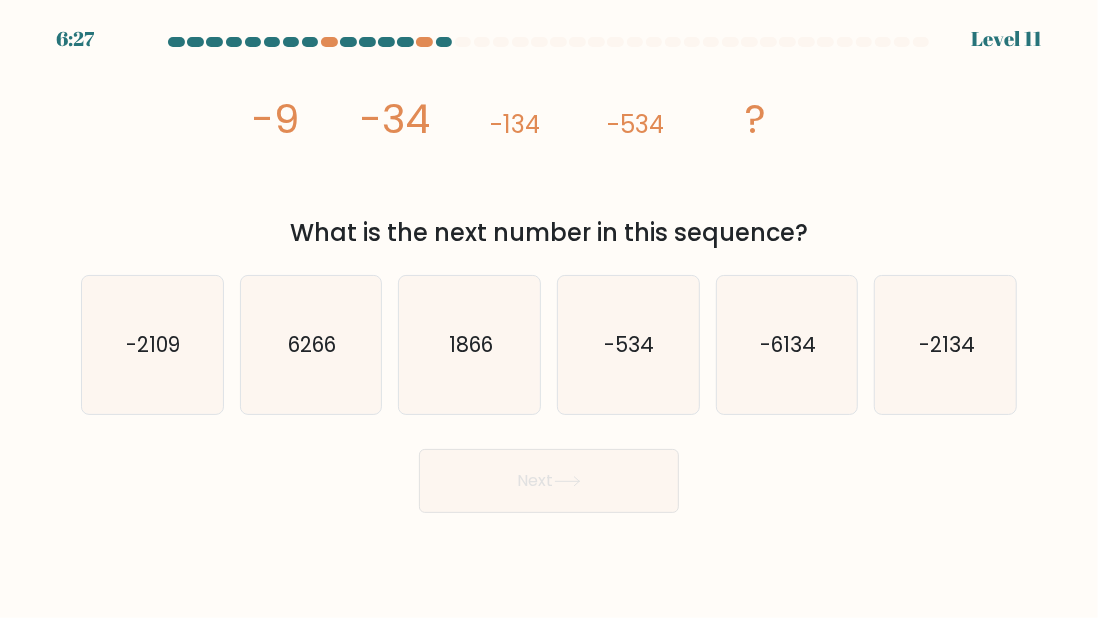 click at bounding box center (424, 42) 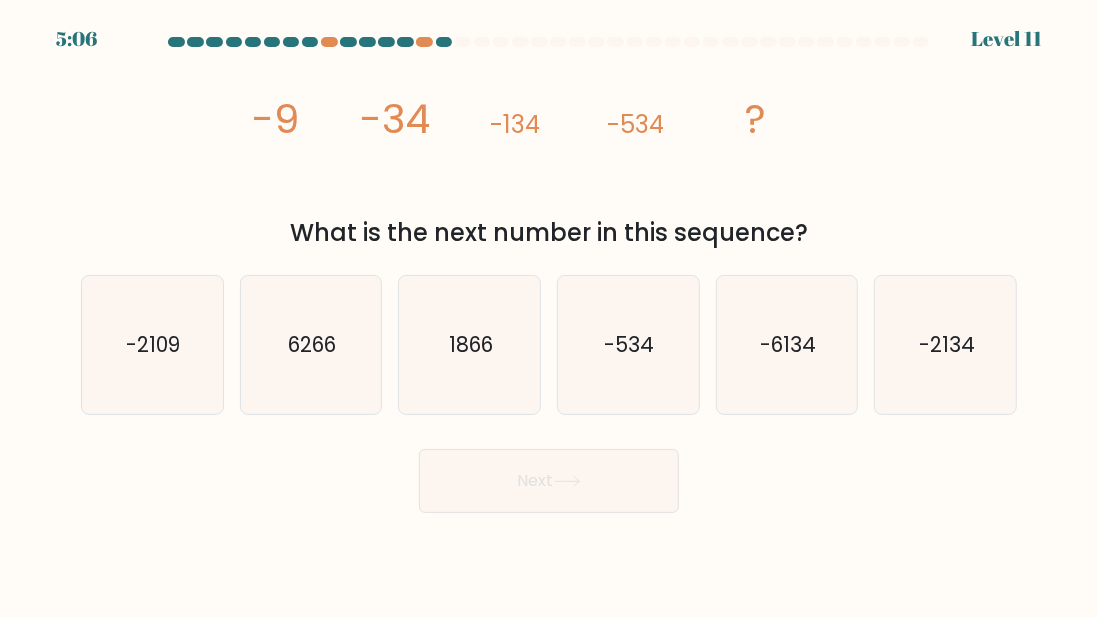 click on "-6134" at bounding box center (788, 344) 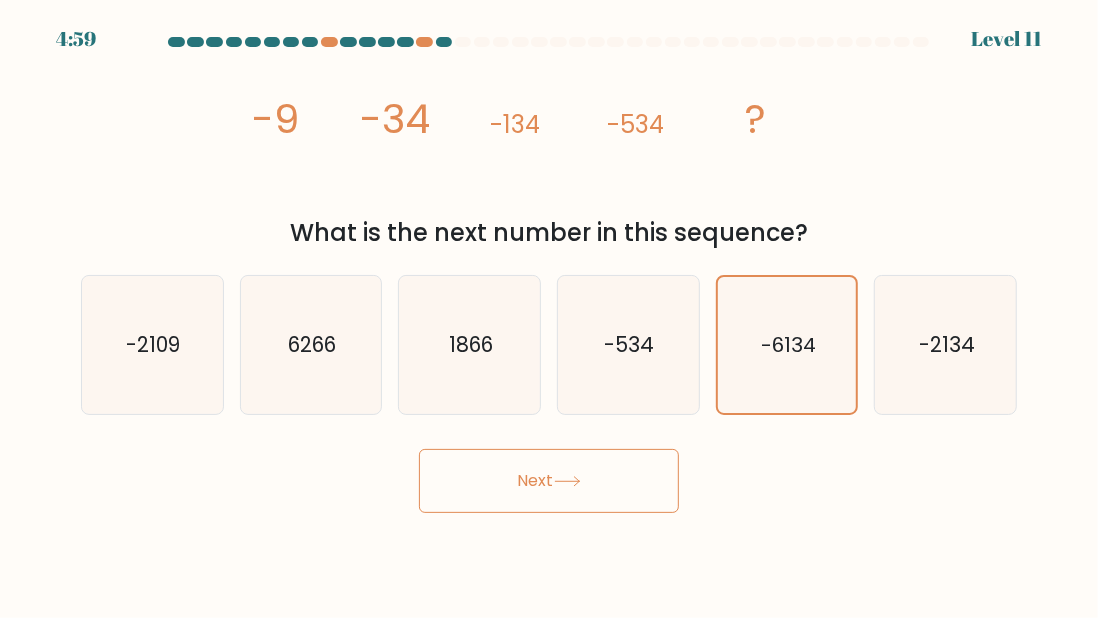 click on "-2134" at bounding box center [946, 345] 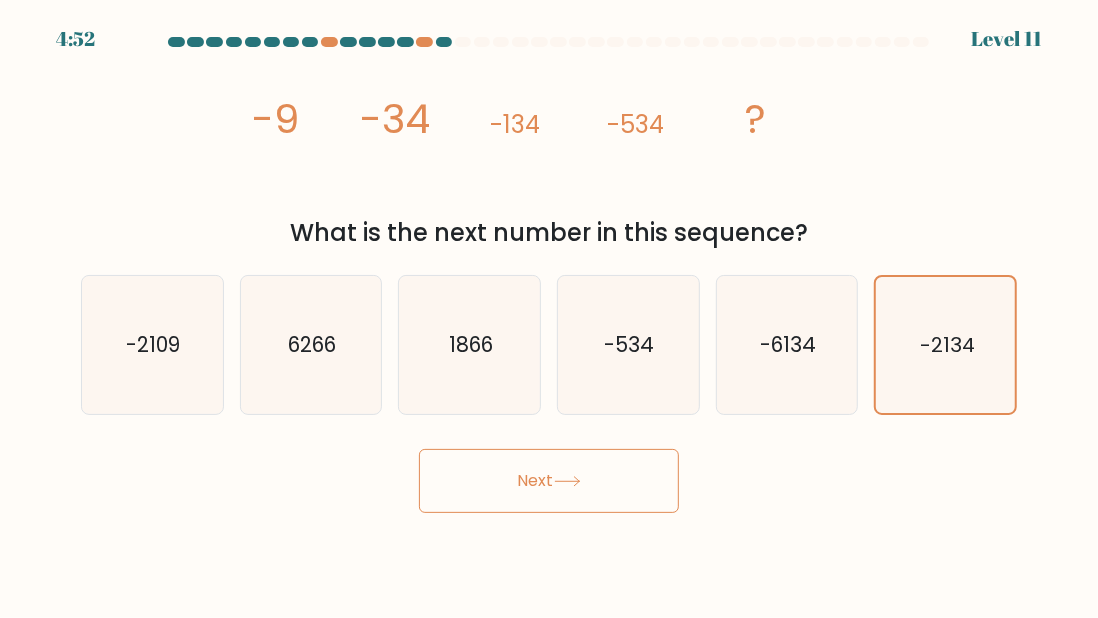 click on "Next" at bounding box center (549, 481) 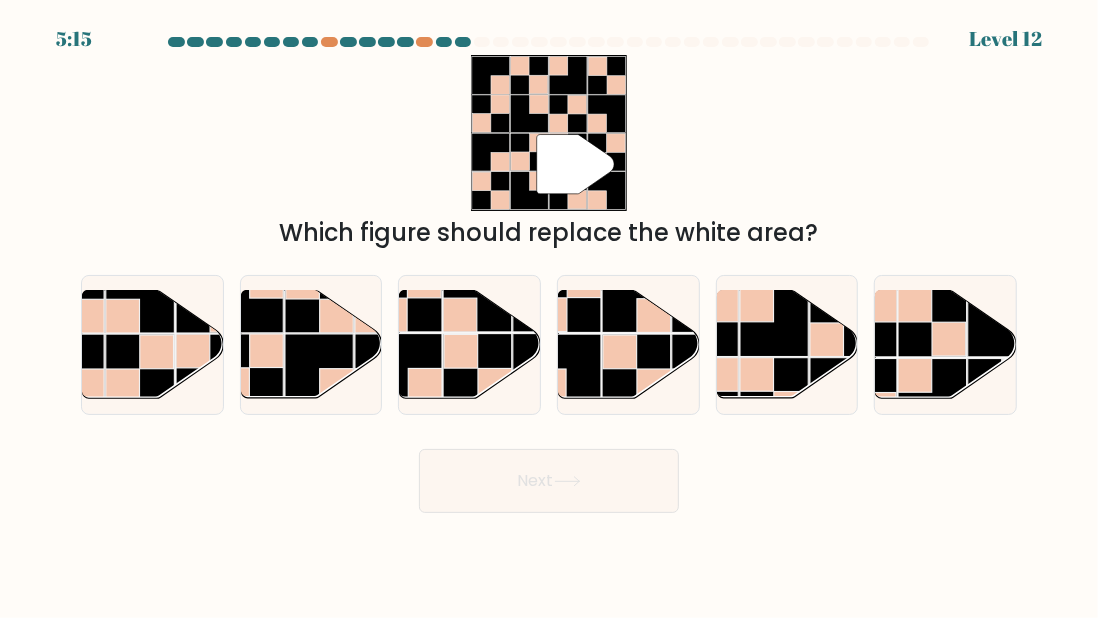 click at bounding box center (774, 322) 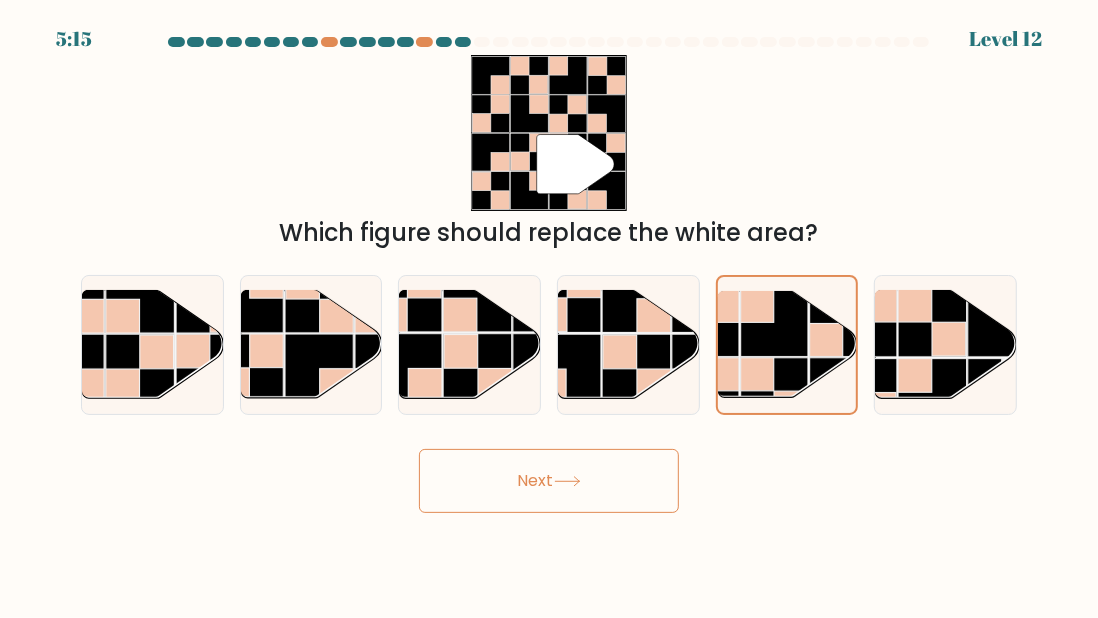 click on "Next" at bounding box center (549, 481) 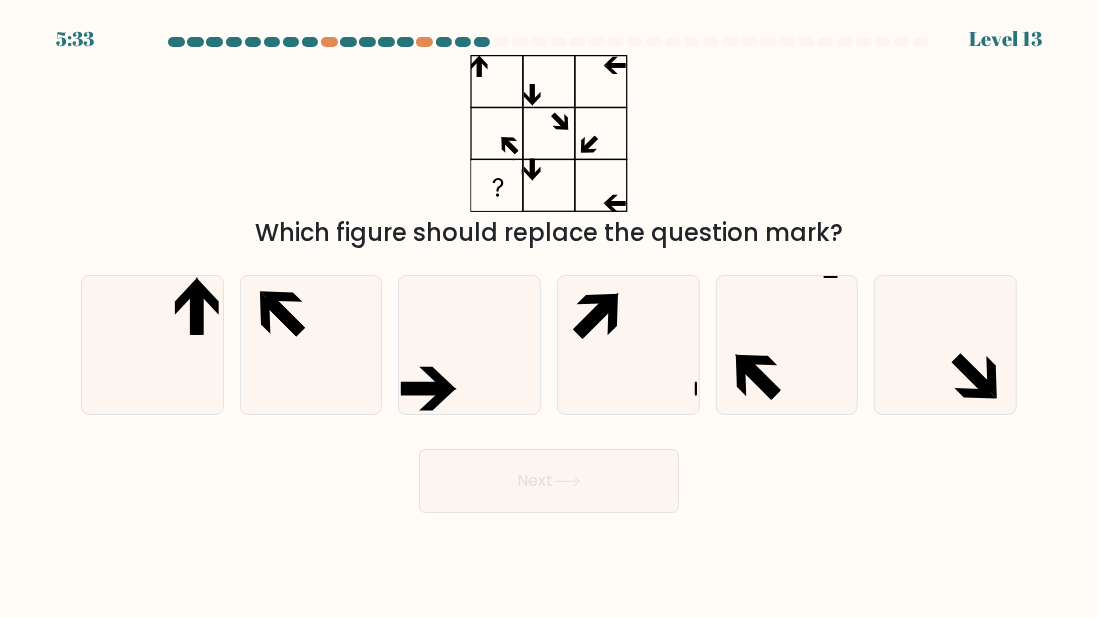 click at bounding box center (152, 345) 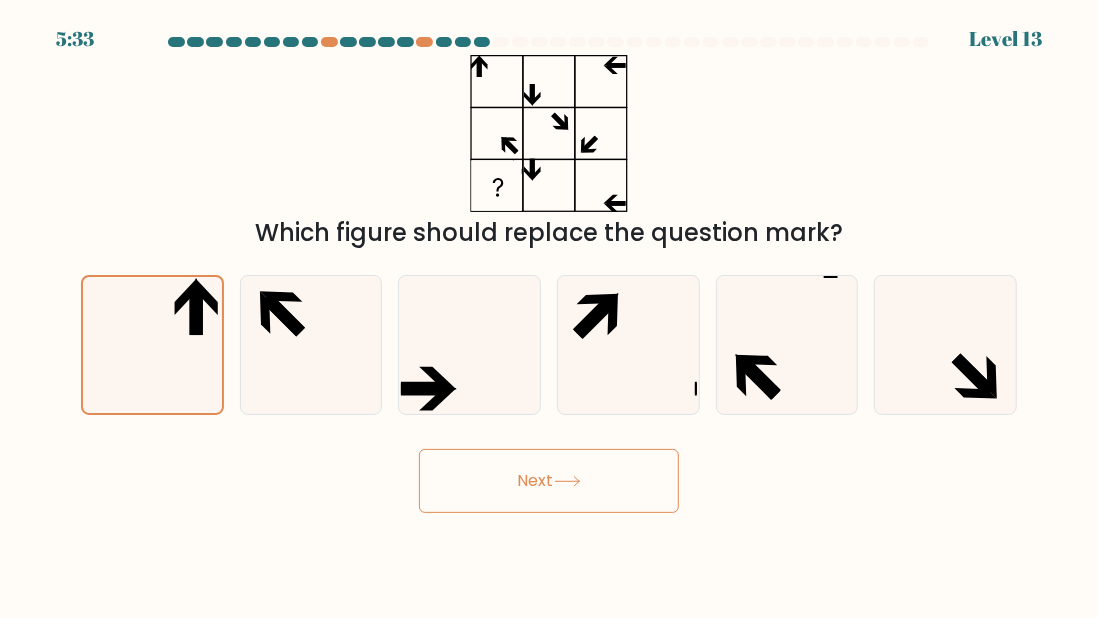 click on "Next" at bounding box center [549, 481] 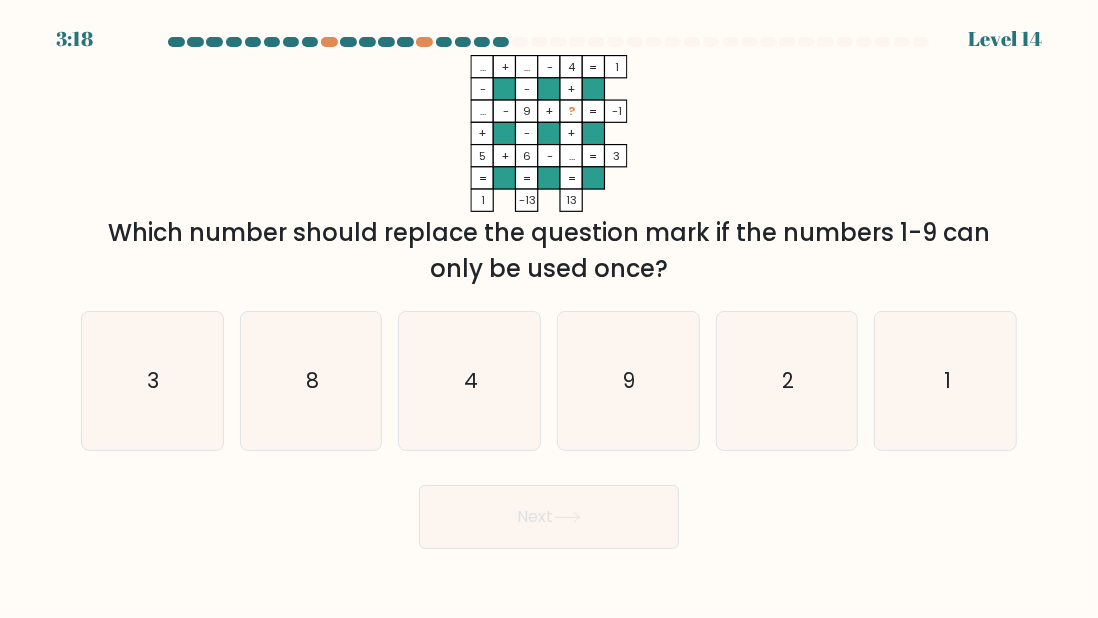 click on "2" at bounding box center [787, 381] 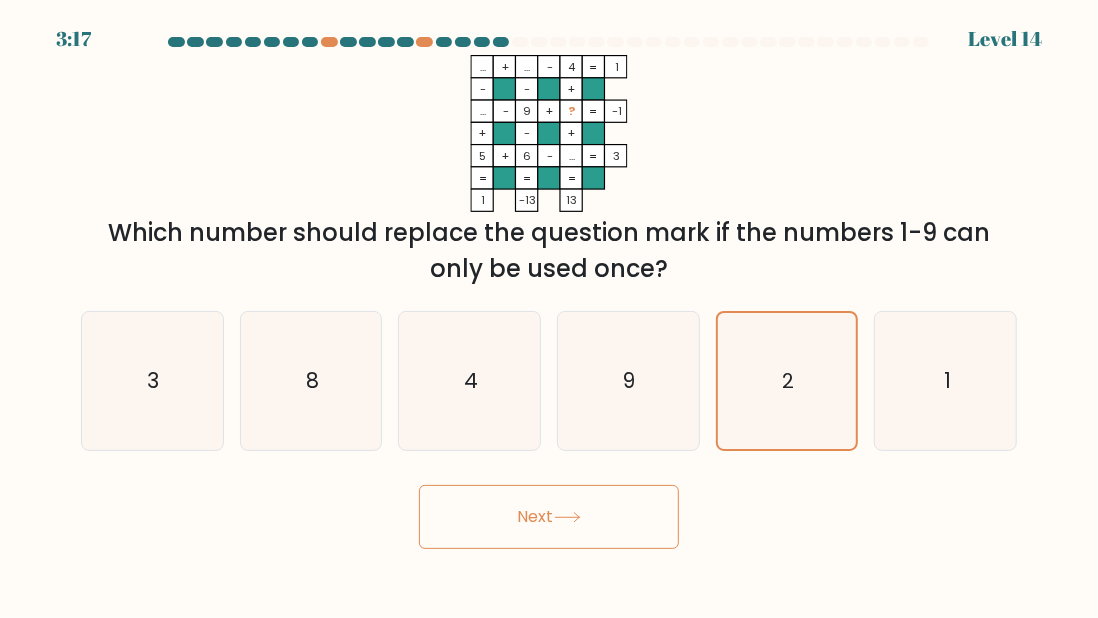 click on "Next" at bounding box center (549, 517) 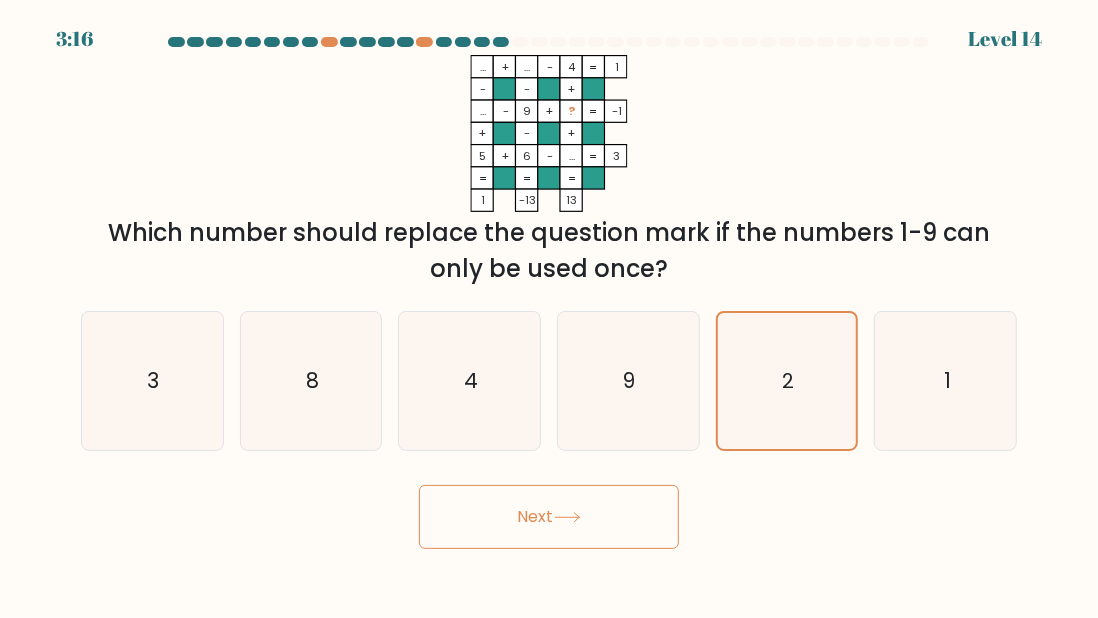 click on "Next" at bounding box center [549, 517] 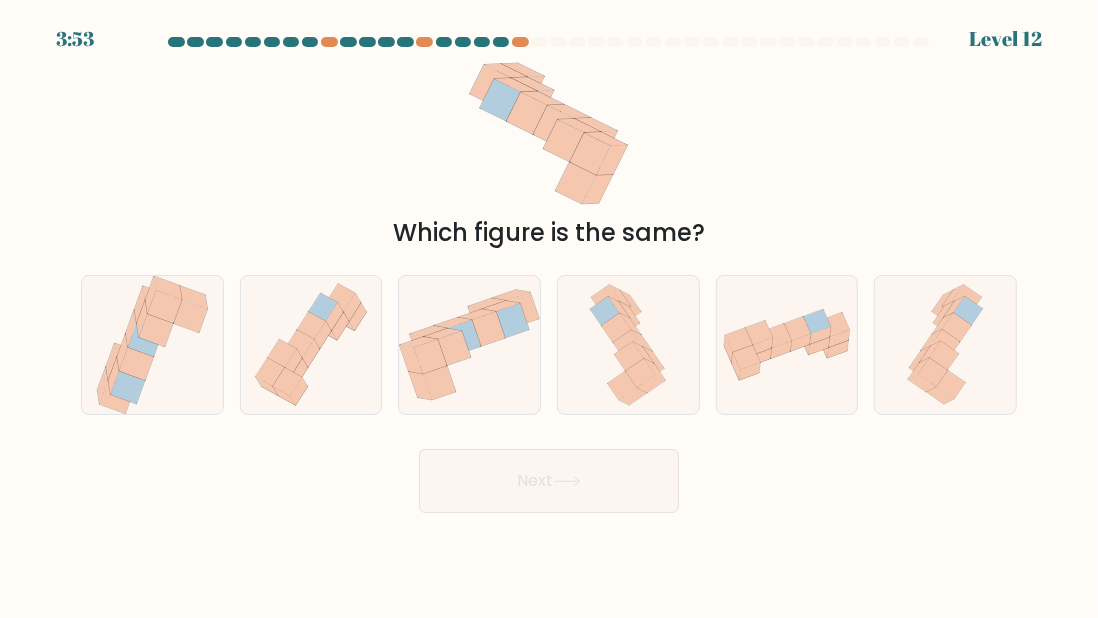 click at bounding box center (628, 345) 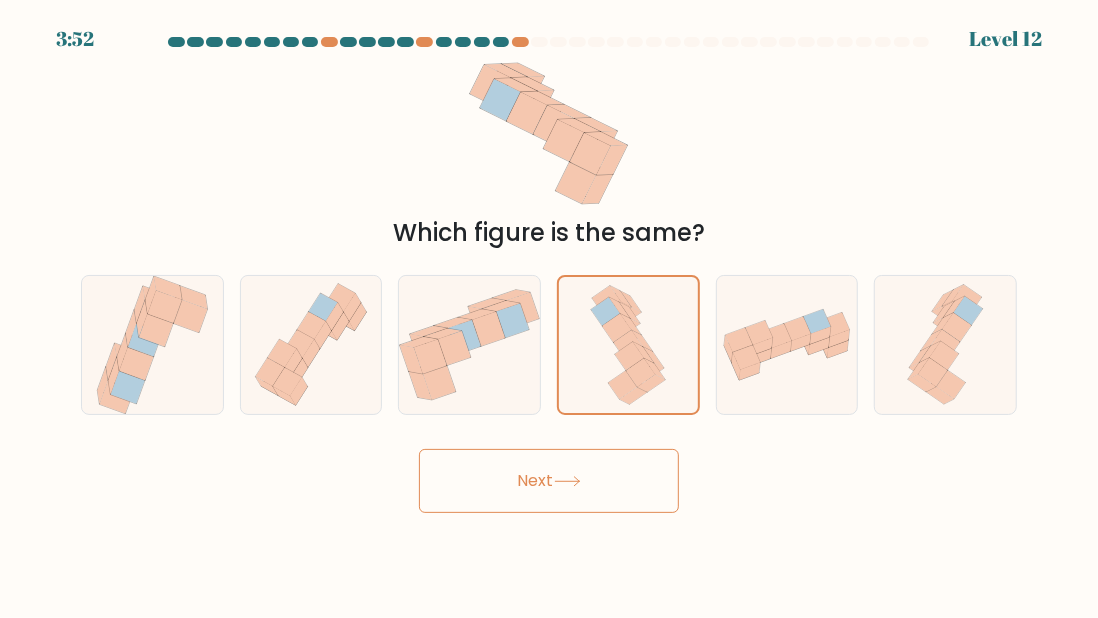click on "Next" at bounding box center [549, 481] 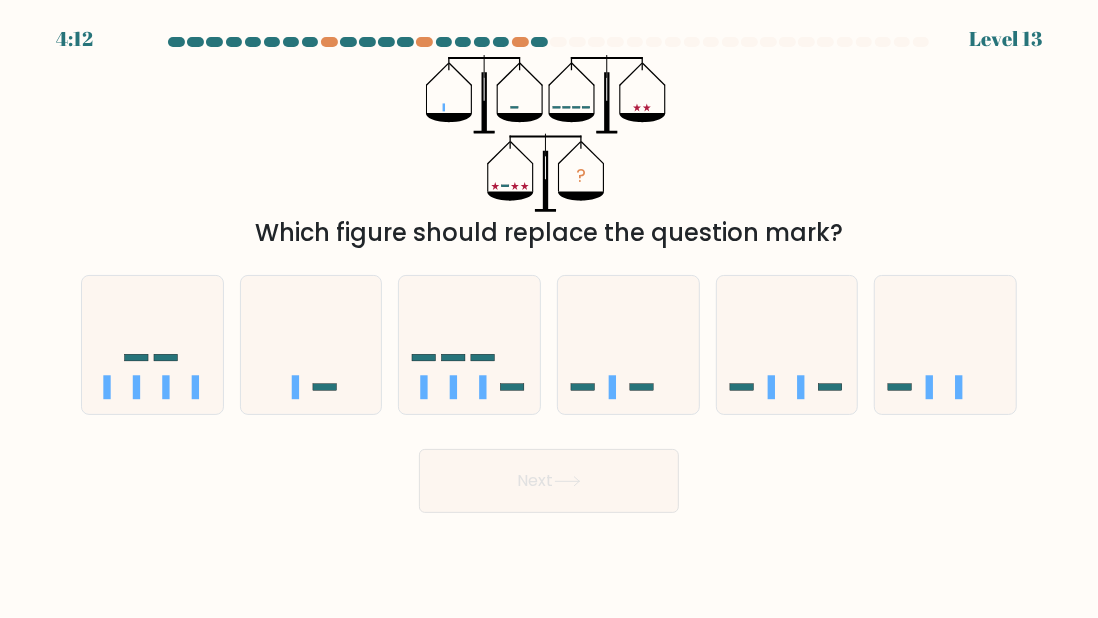 click at bounding box center [787, 345] 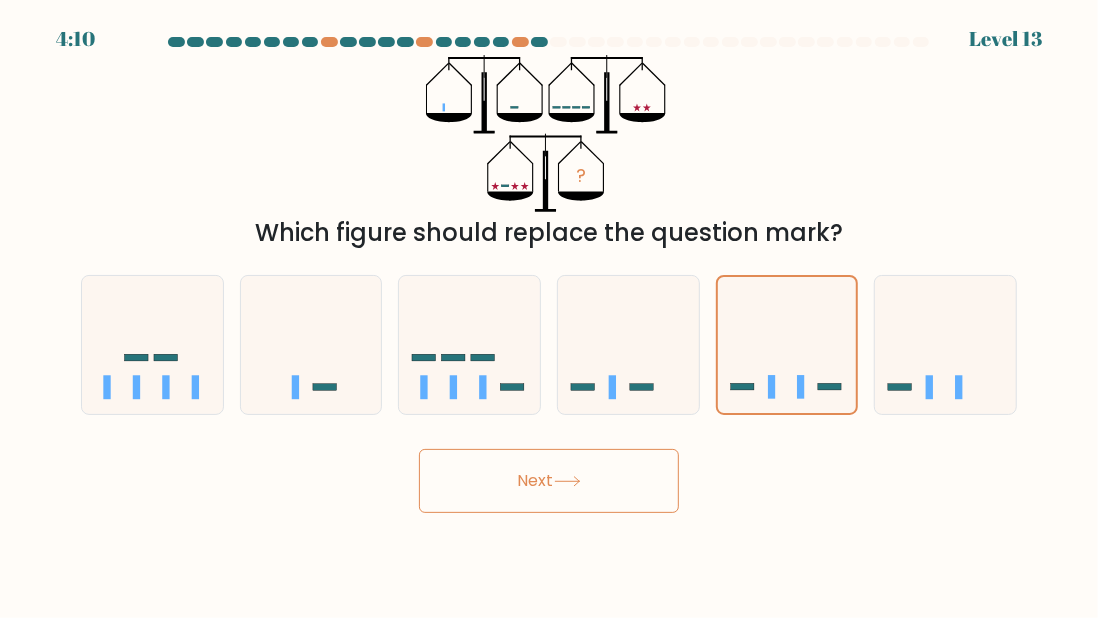 click on "Next" at bounding box center (549, 481) 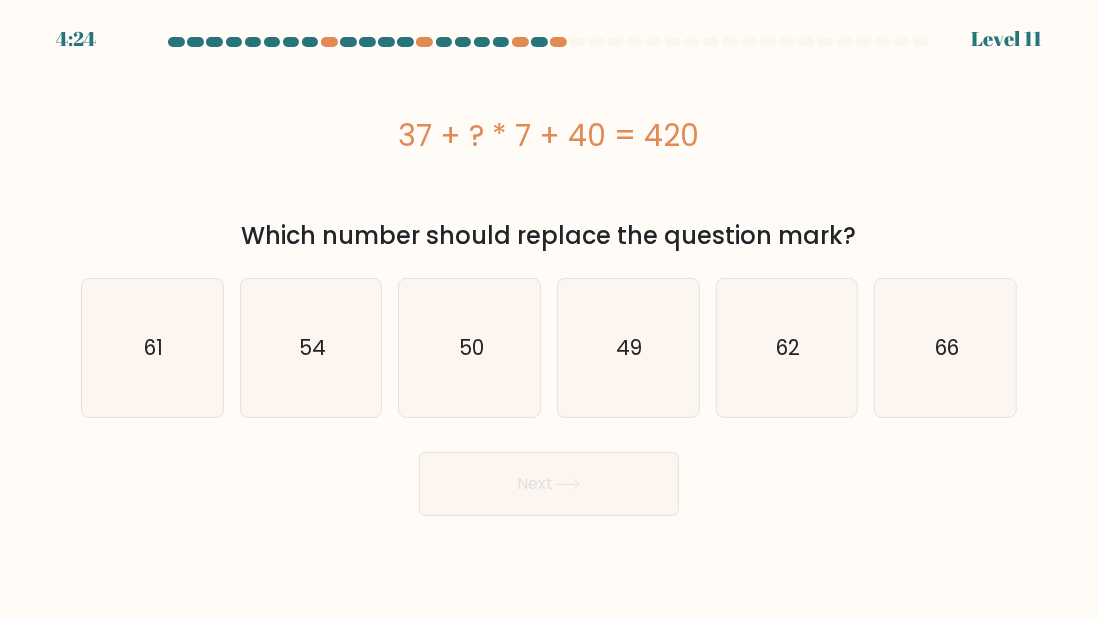 click on "49" at bounding box center (630, 347) 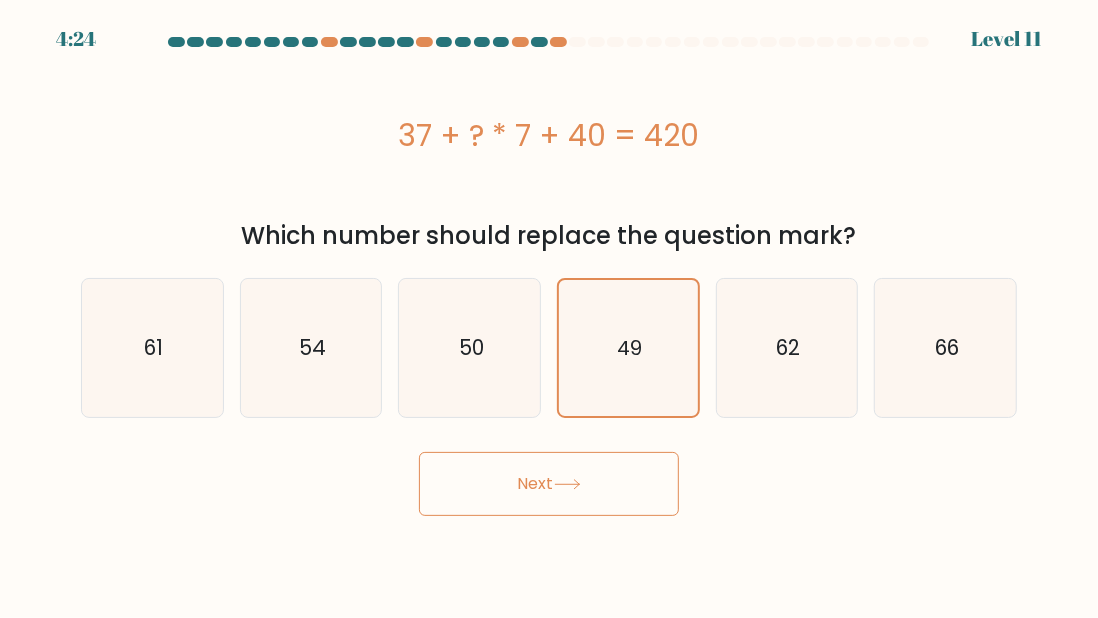 click on "Next" at bounding box center (549, 484) 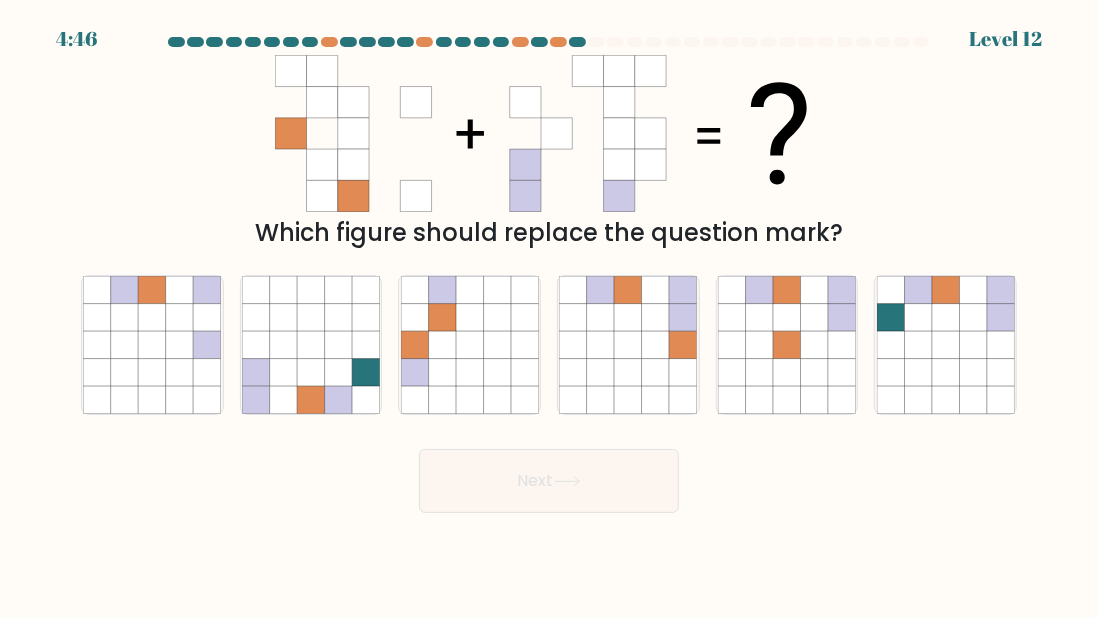 click at bounding box center (628, 372) 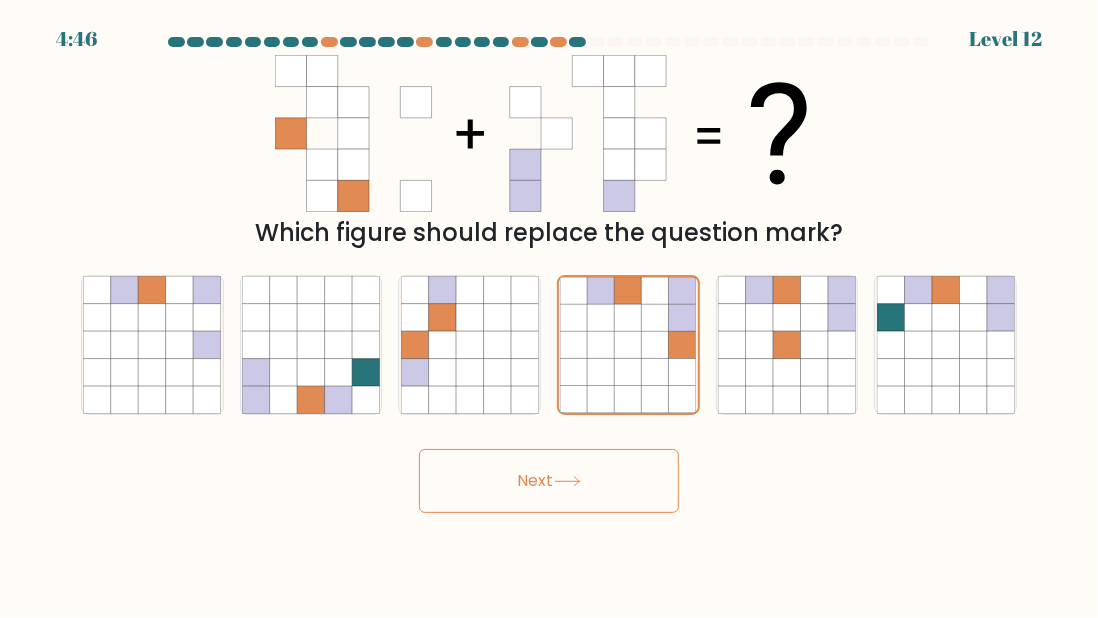 click on "Next" at bounding box center [549, 481] 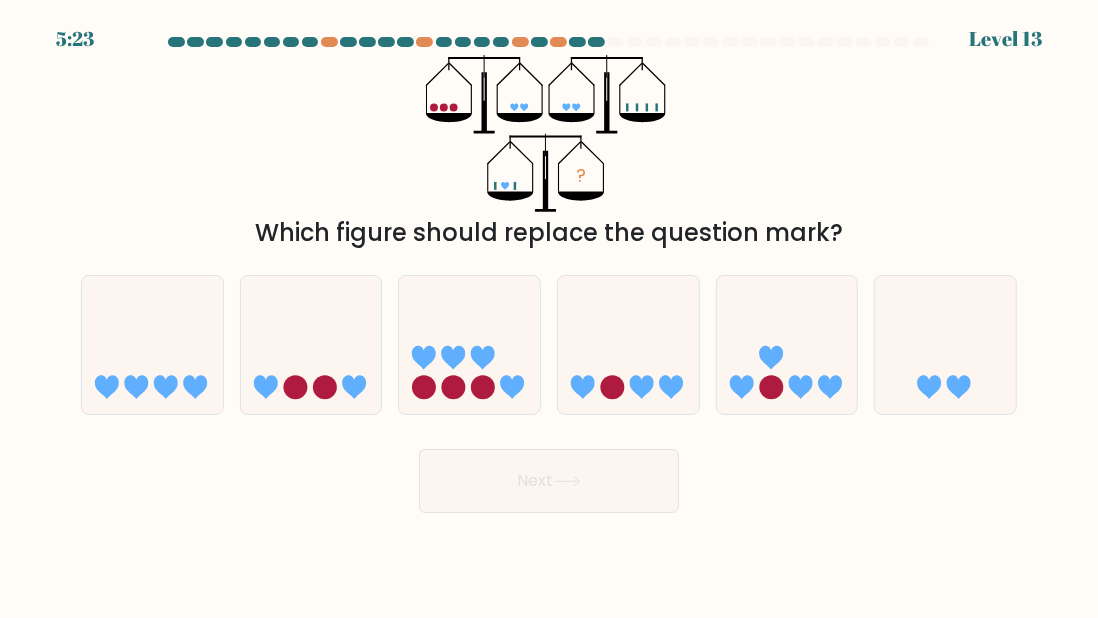 drag, startPoint x: 457, startPoint y: 387, endPoint x: 481, endPoint y: 430, distance: 49.24429 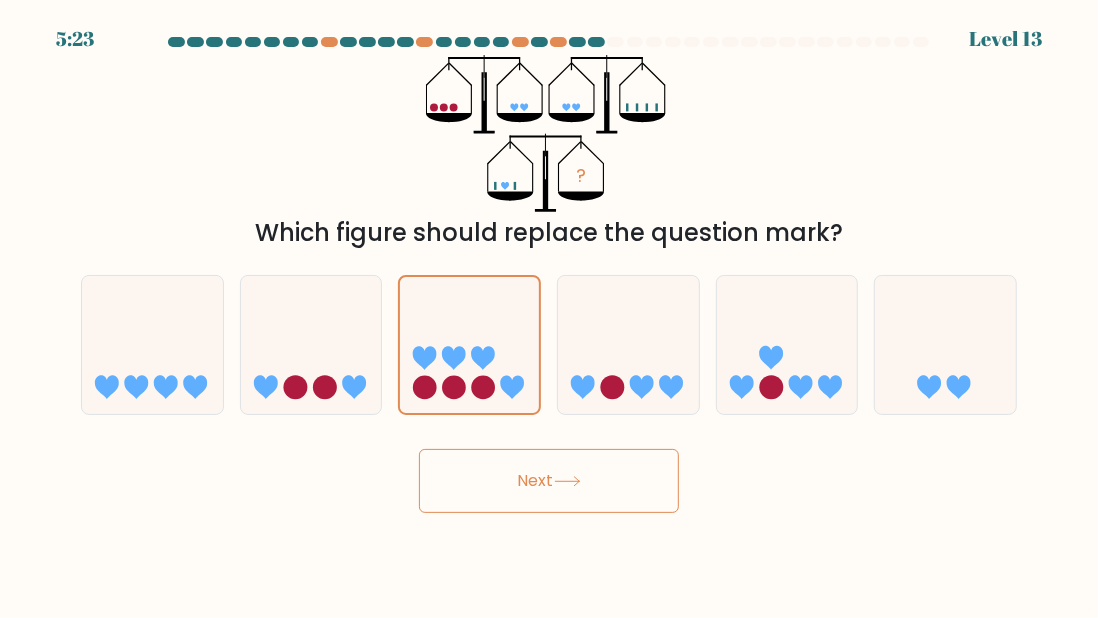 click on "Next" at bounding box center (549, 481) 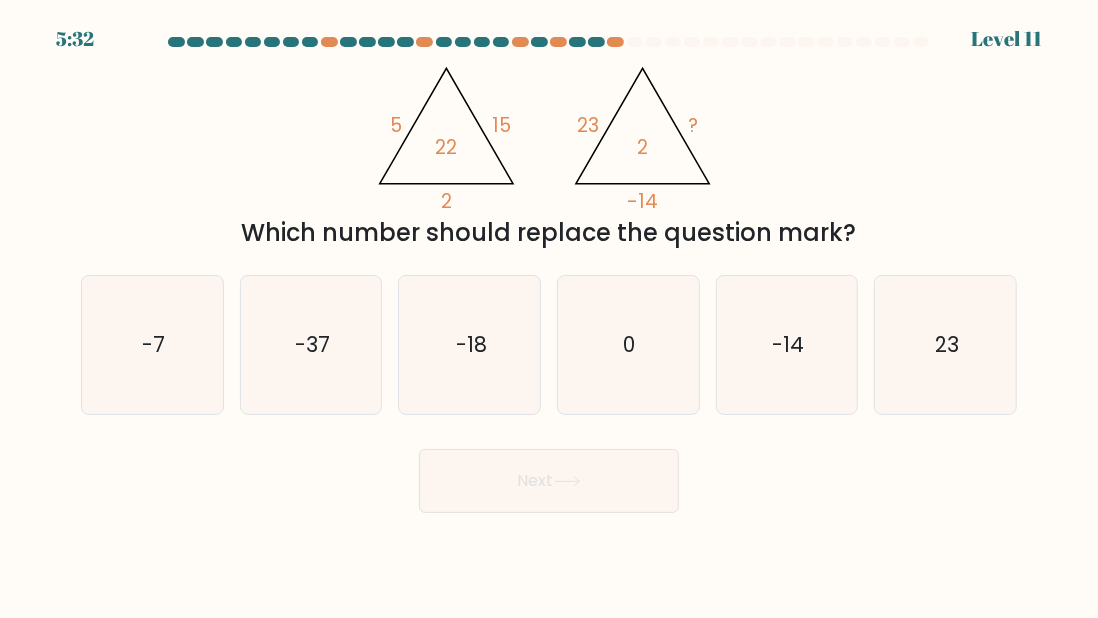 click on "-7" at bounding box center (152, 345) 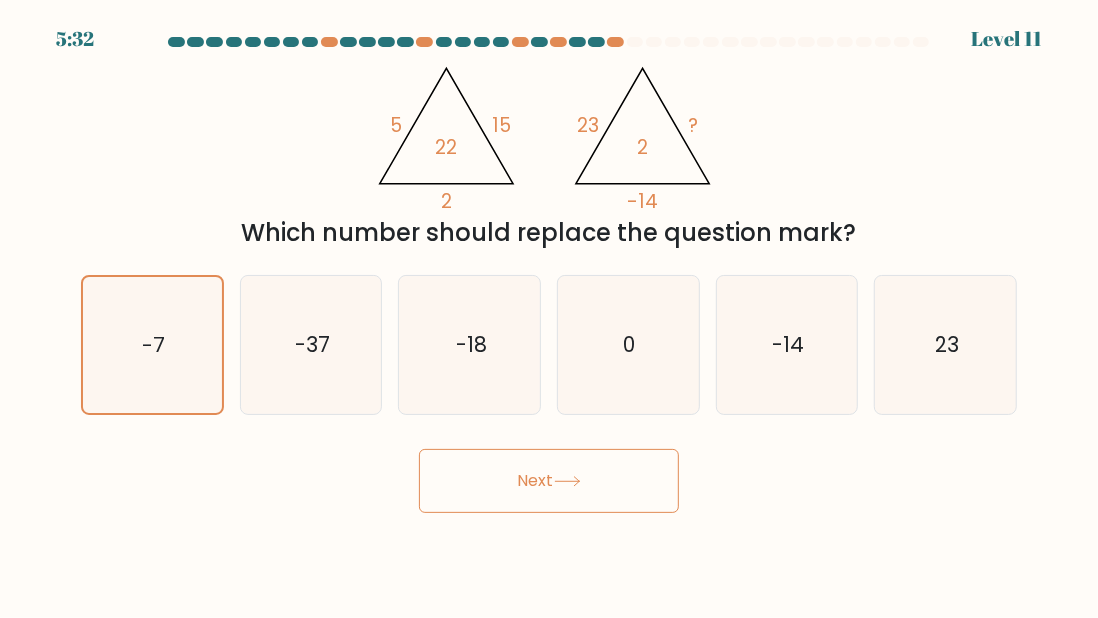 click on "Next" at bounding box center (549, 481) 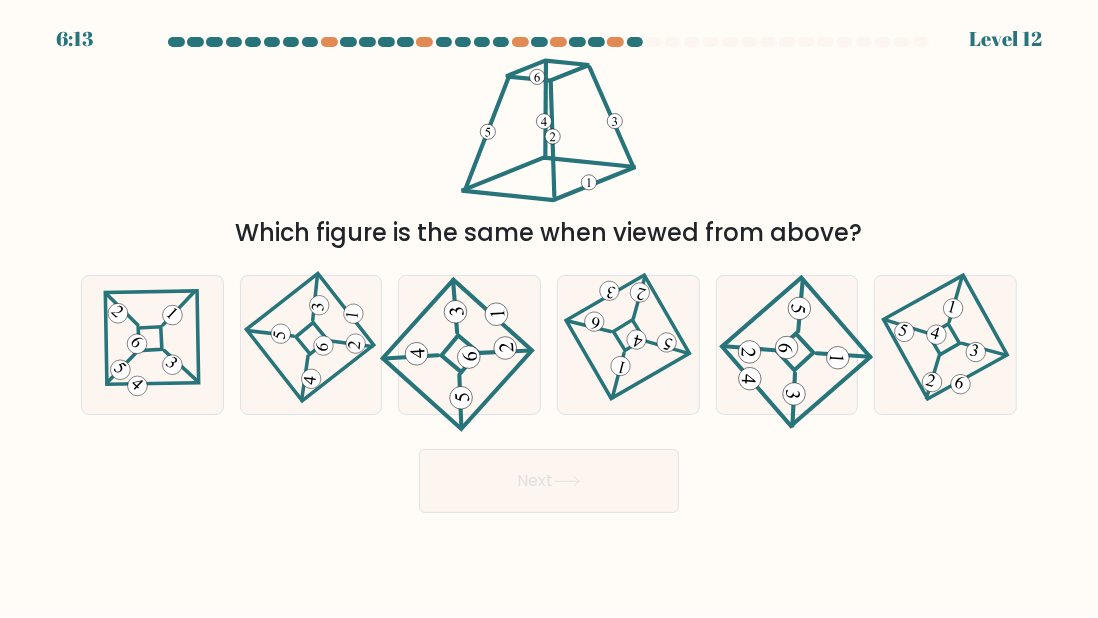 click at bounding box center [615, 42] 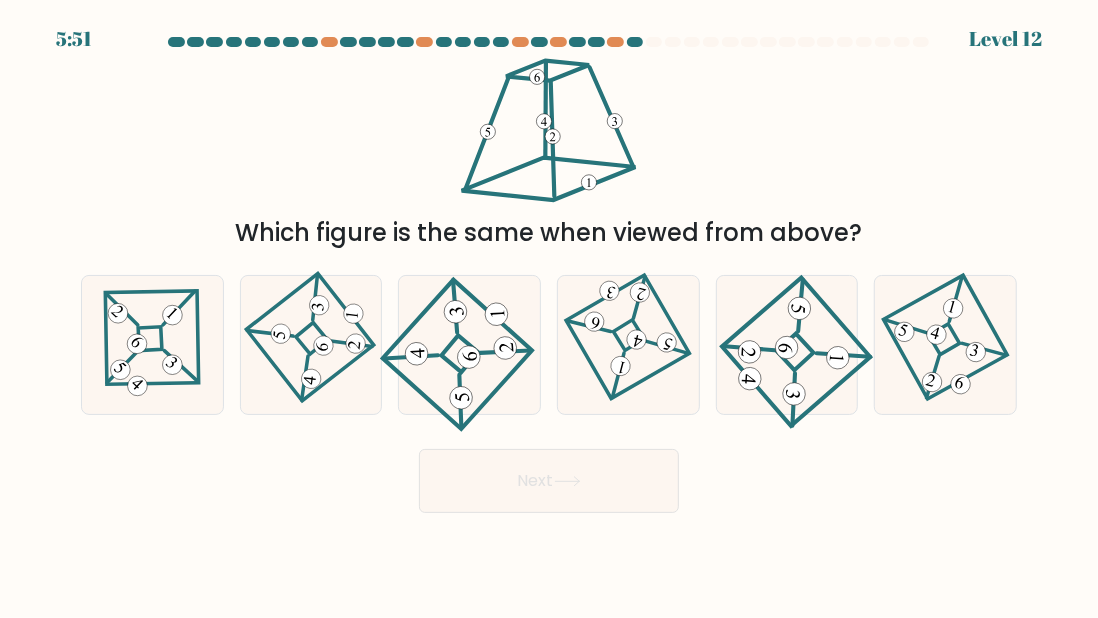 click at bounding box center (310, 345) 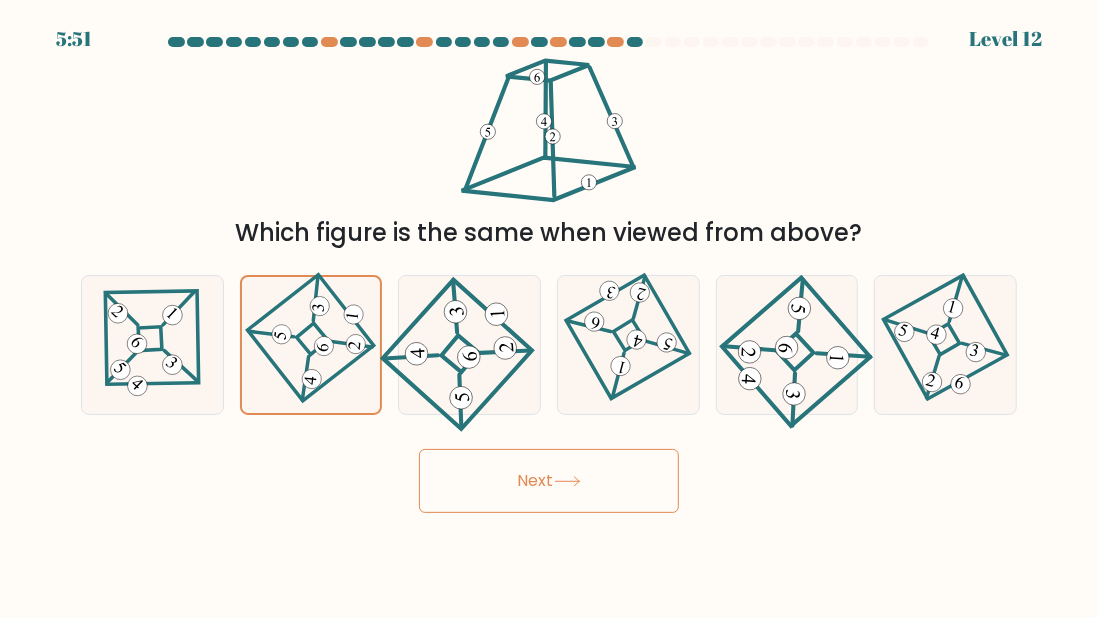 click on "Next" at bounding box center (549, 481) 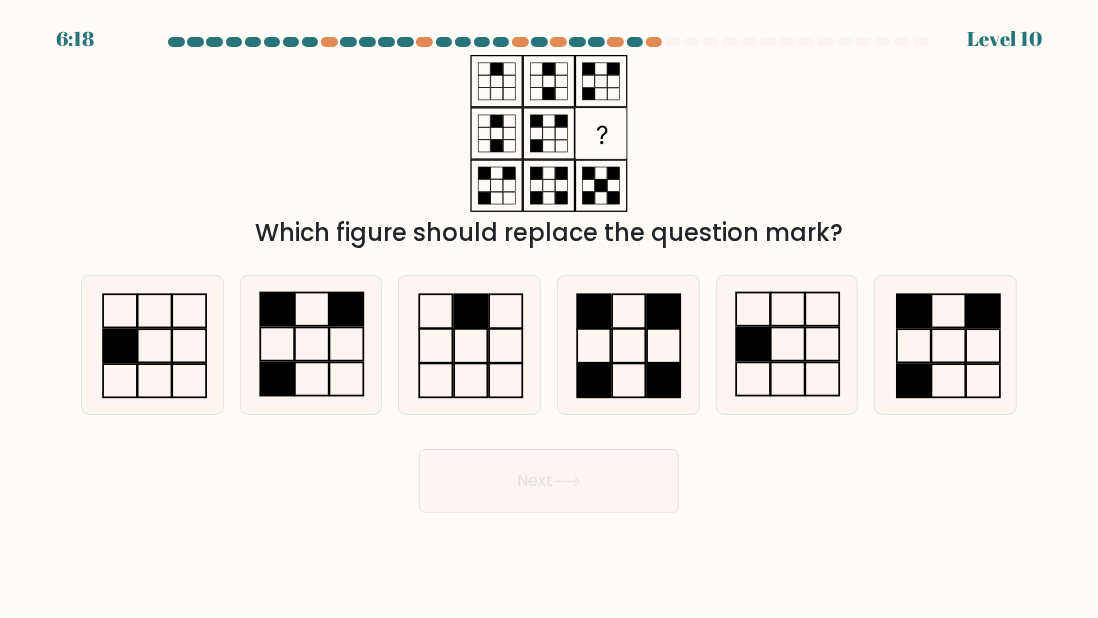 click at bounding box center [629, 346] 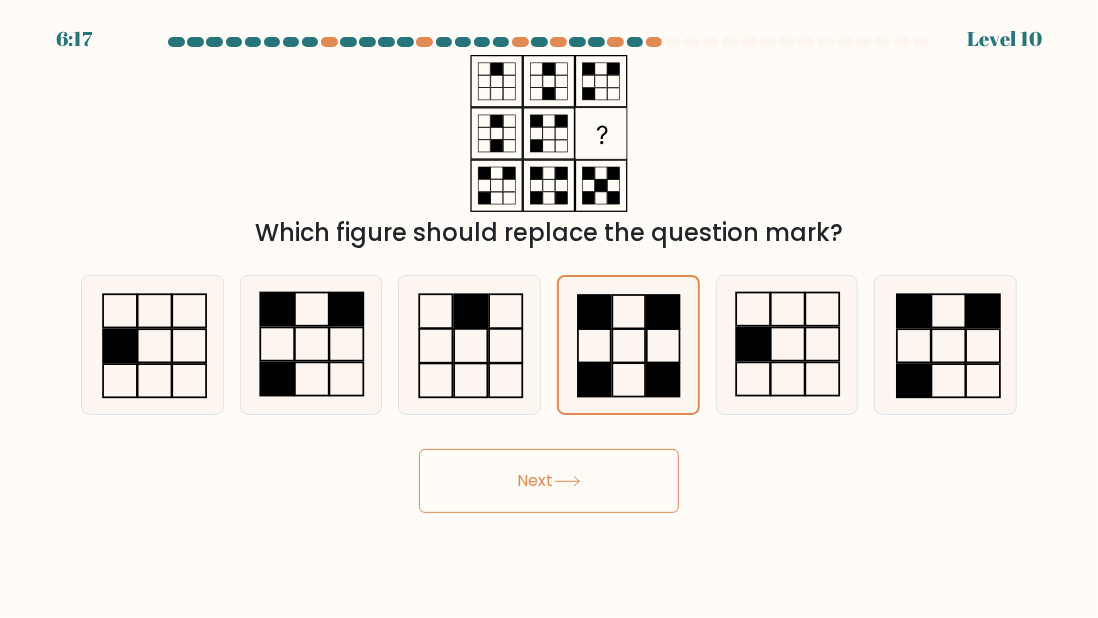 click on "Next" at bounding box center (549, 481) 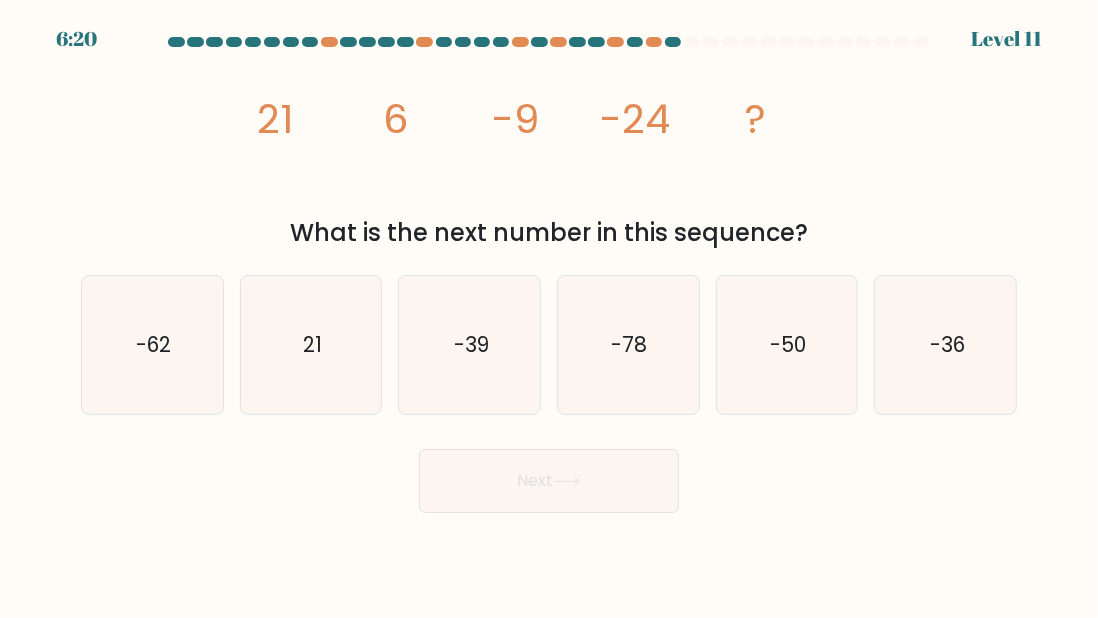 click on "-39" at bounding box center (470, 345) 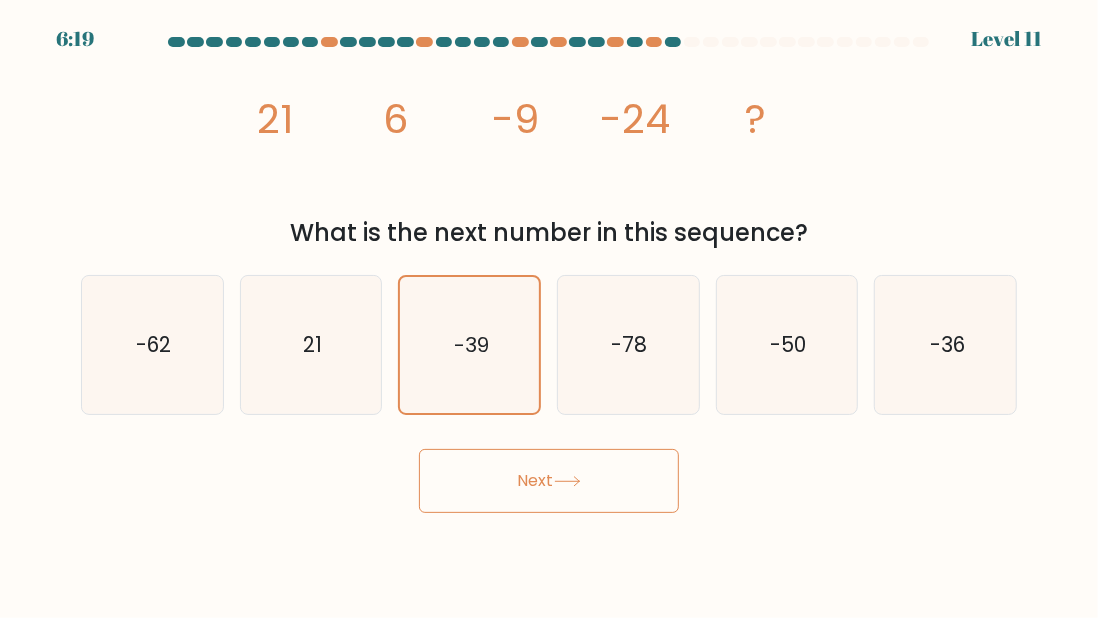 click on "Next" at bounding box center [549, 481] 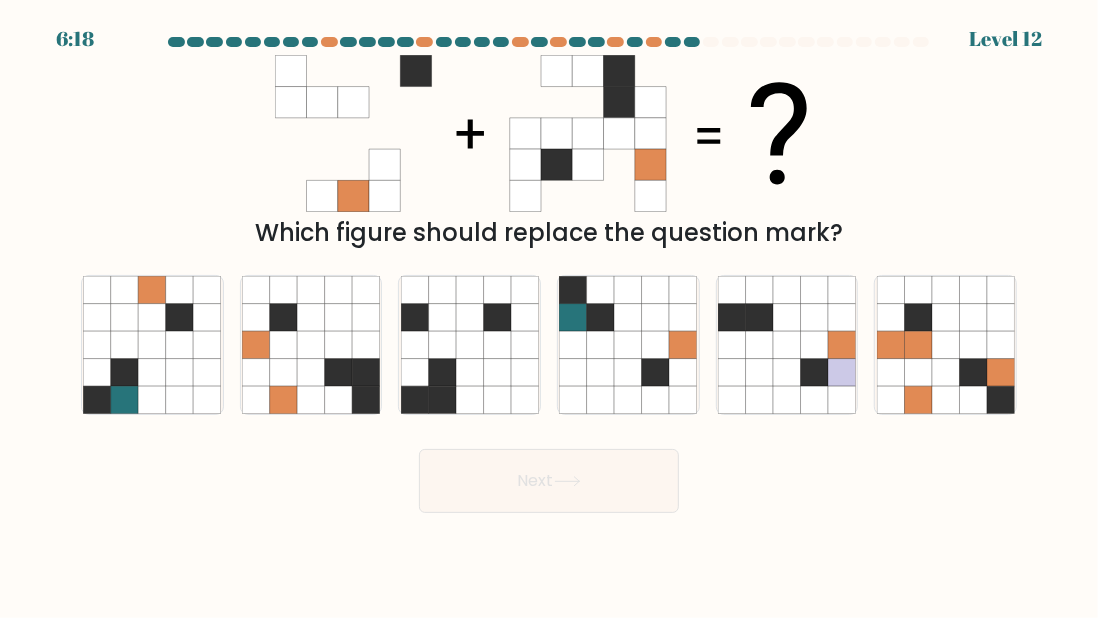 click on "Next" at bounding box center [549, 481] 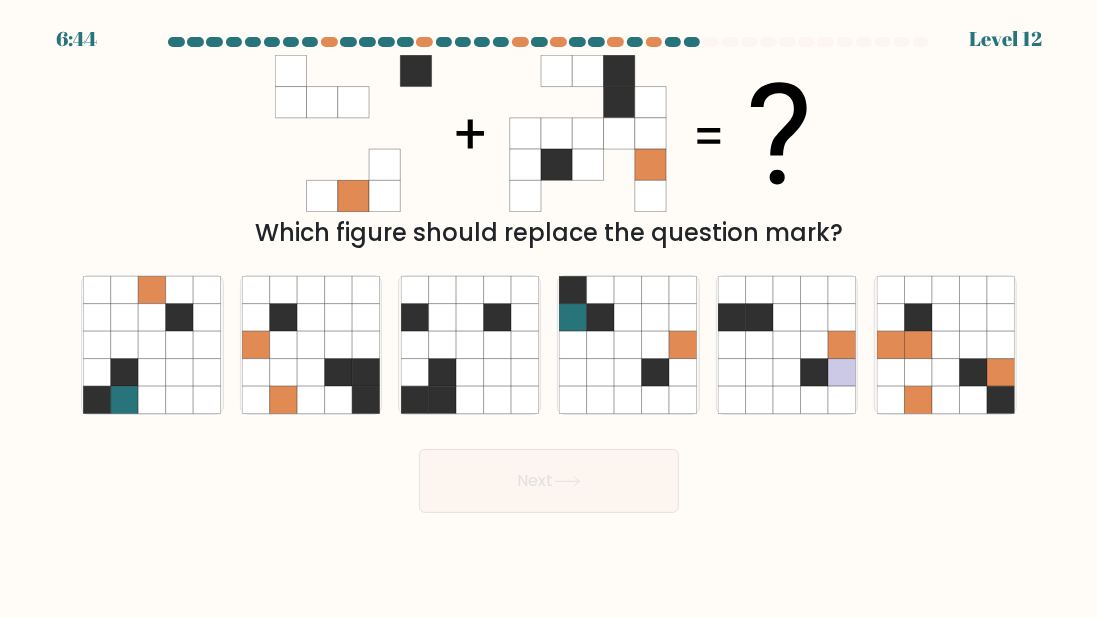 drag, startPoint x: 350, startPoint y: 315, endPoint x: 390, endPoint y: 356, distance: 57.280014 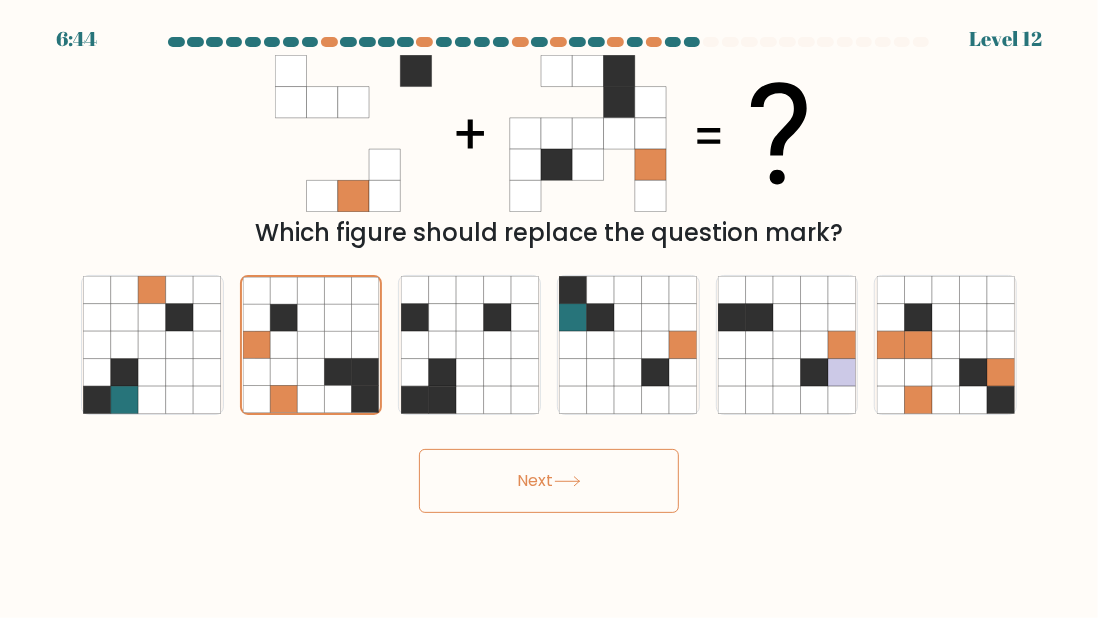 click on "Next" at bounding box center [549, 481] 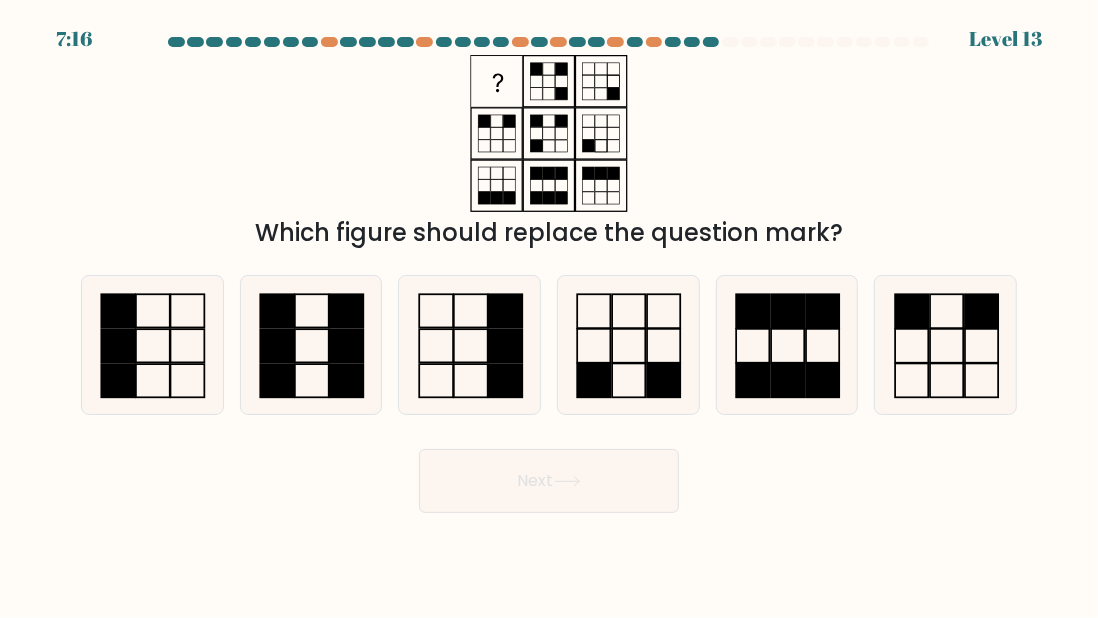click at bounding box center (946, 345) 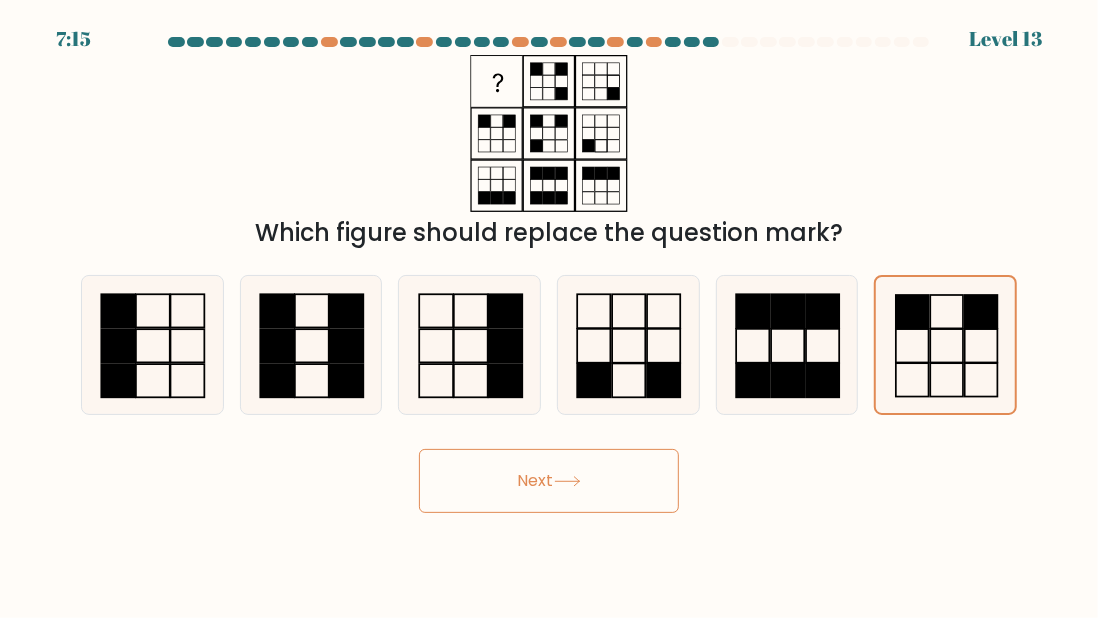 drag, startPoint x: 622, startPoint y: 364, endPoint x: 619, endPoint y: 374, distance: 10.440307 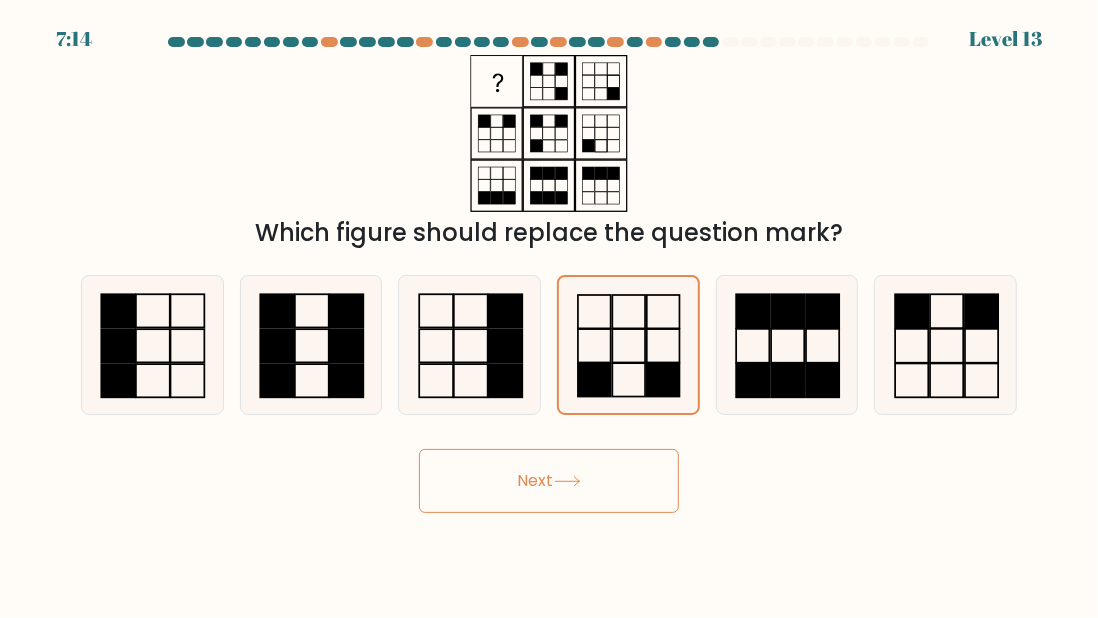 click on "Next" at bounding box center [549, 481] 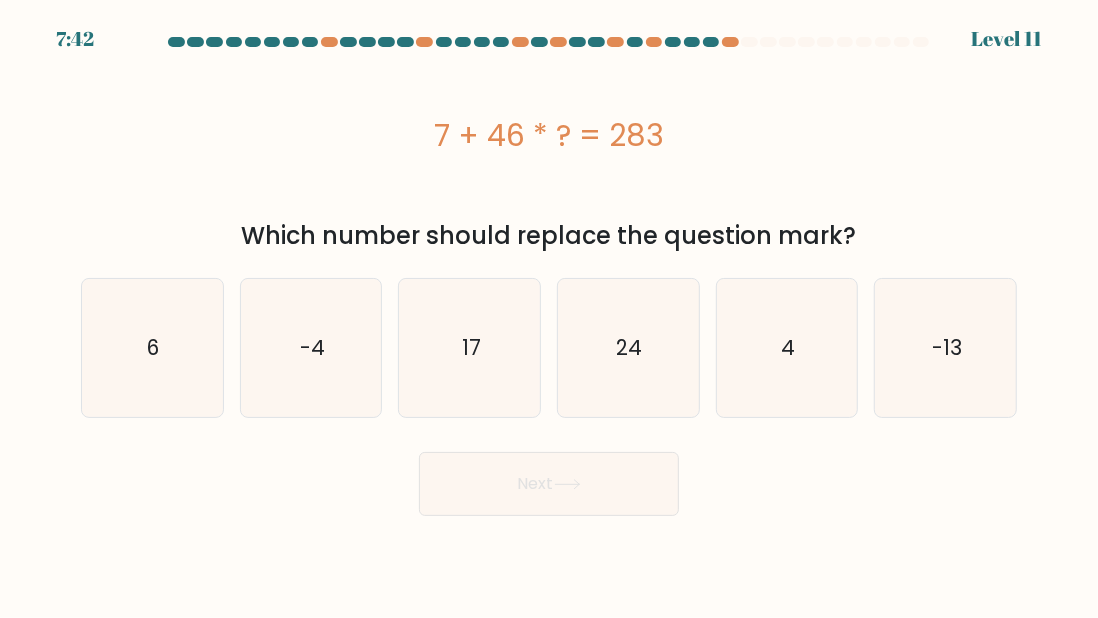 drag, startPoint x: 88, startPoint y: 370, endPoint x: 177, endPoint y: 399, distance: 93.60555 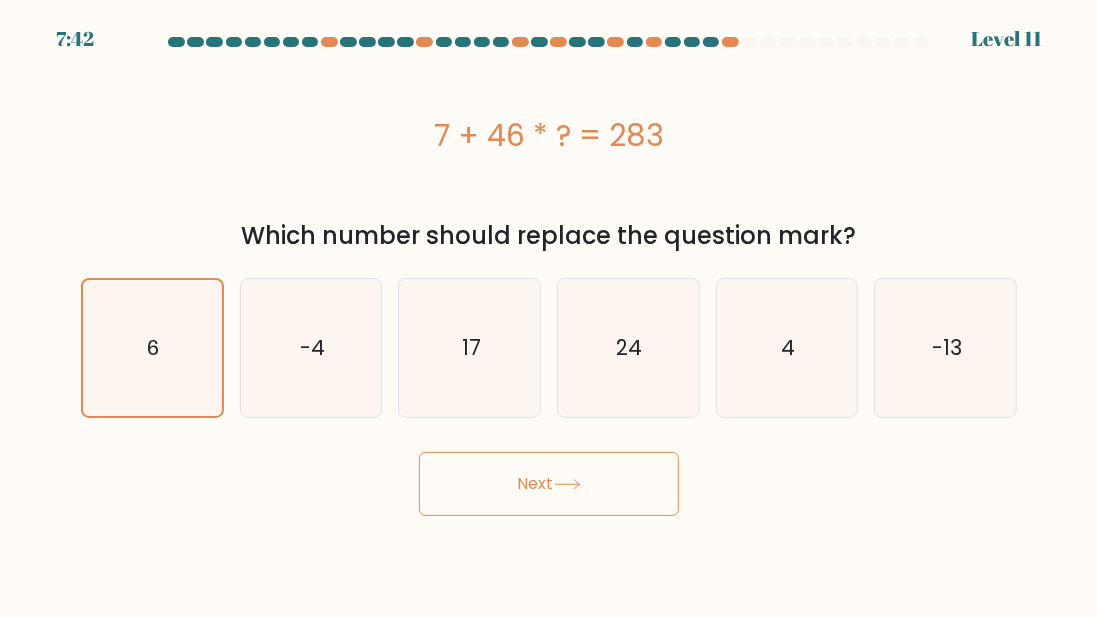 click on "Next" at bounding box center (549, 484) 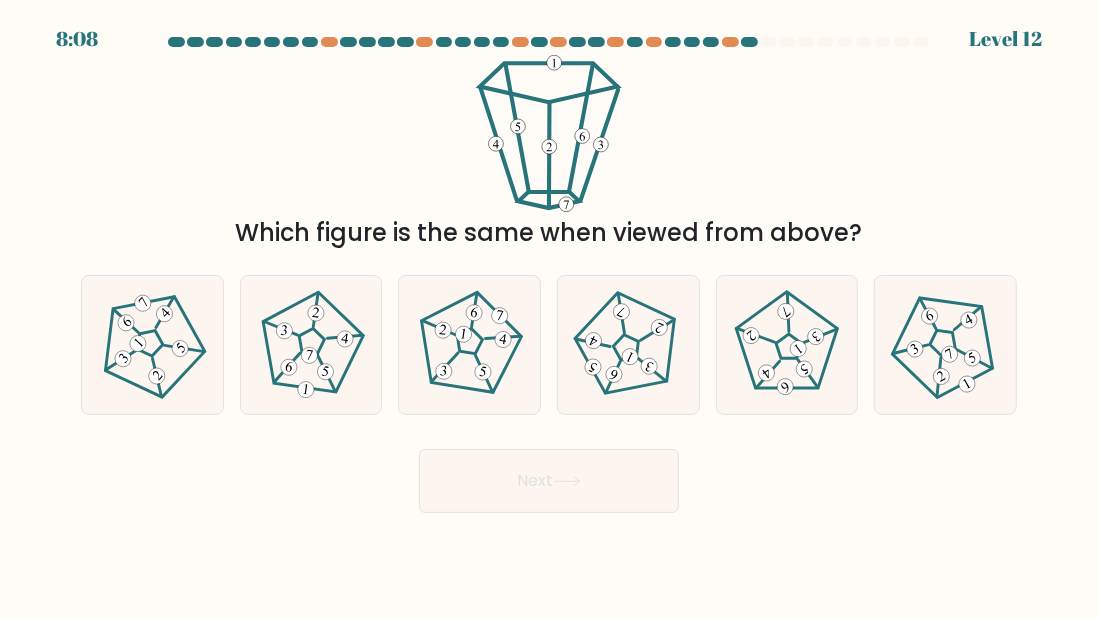 click at bounding box center [311, 345] 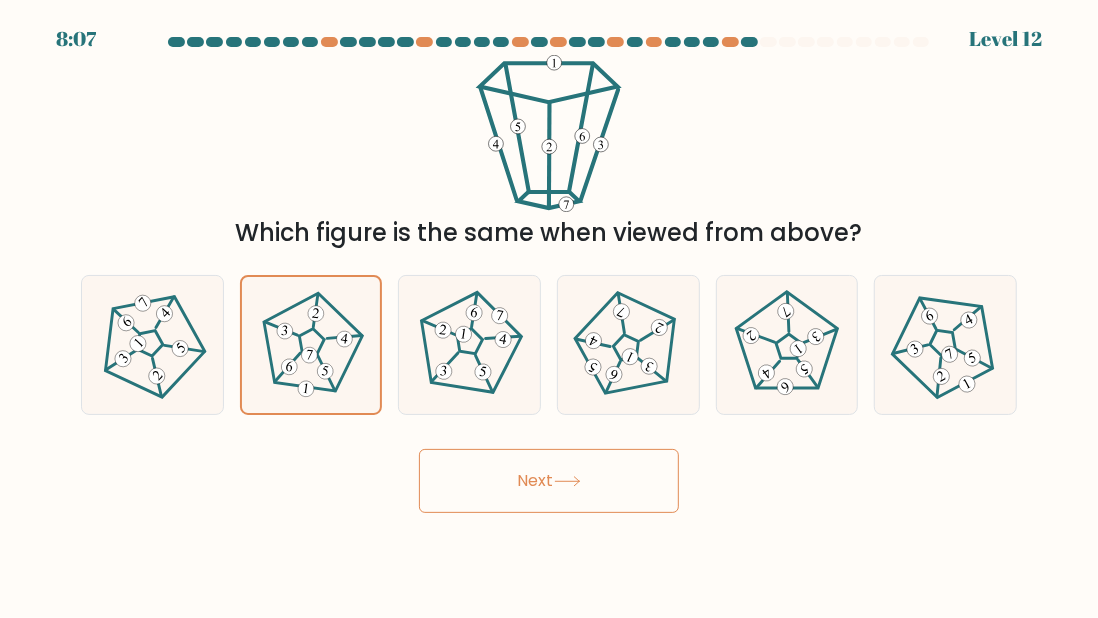 click on "Next" at bounding box center [549, 481] 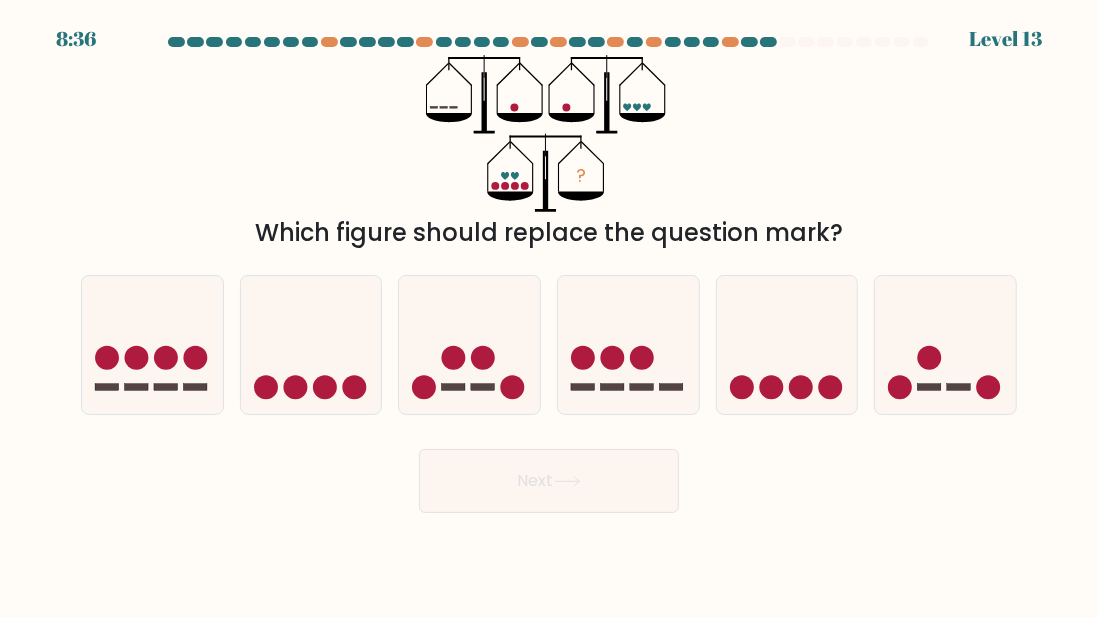 click at bounding box center (613, 358) 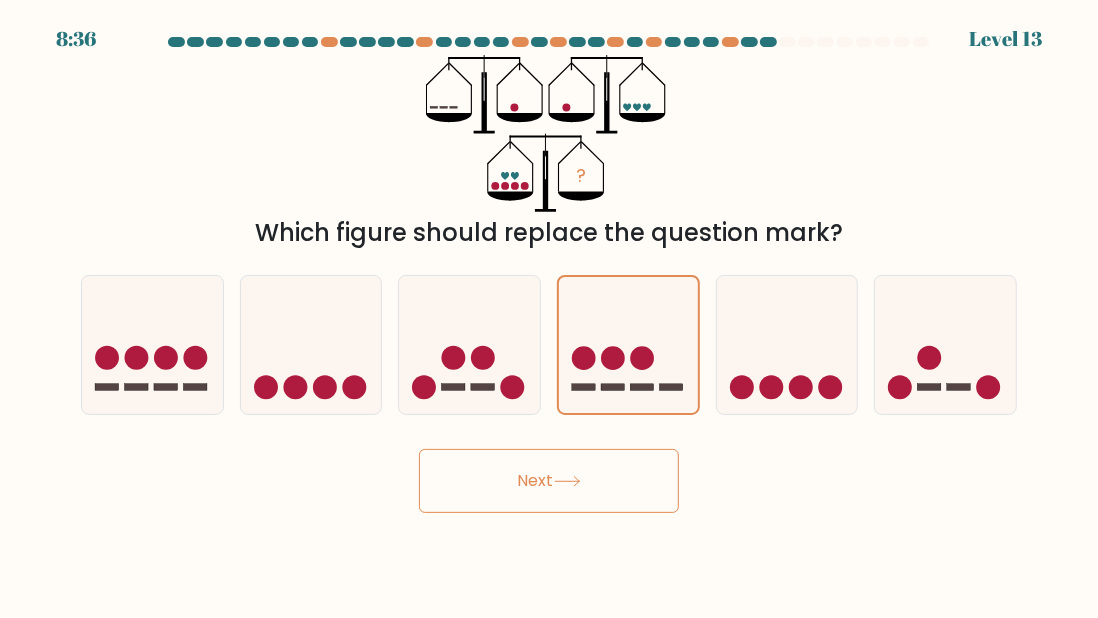 drag, startPoint x: 616, startPoint y: 479, endPoint x: 615, endPoint y: 469, distance: 10.049875 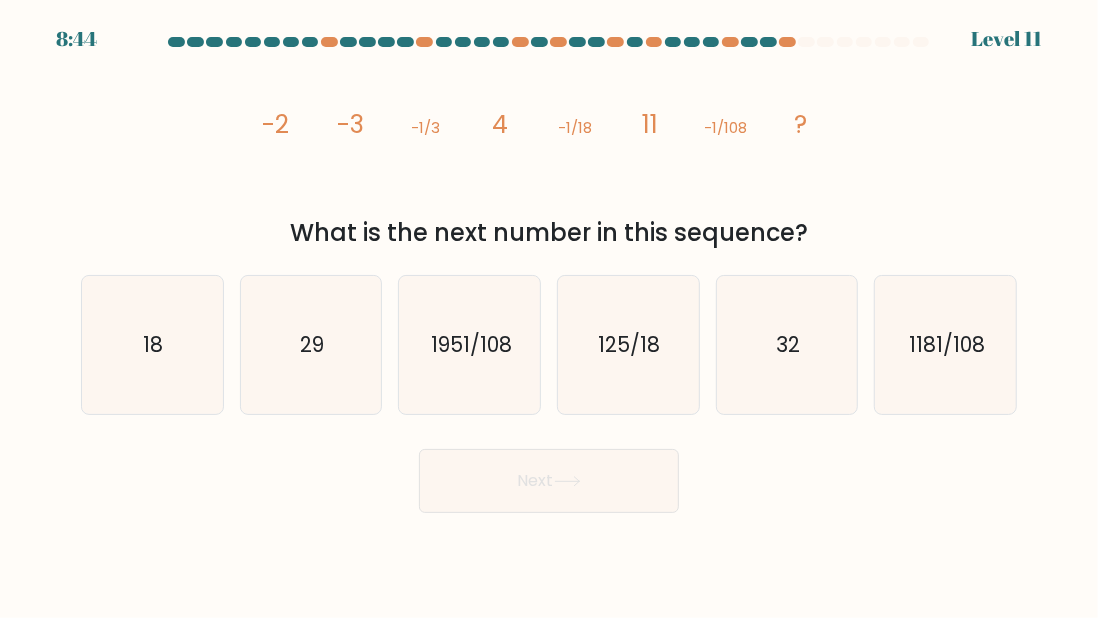 click on "32" at bounding box center (787, 345) 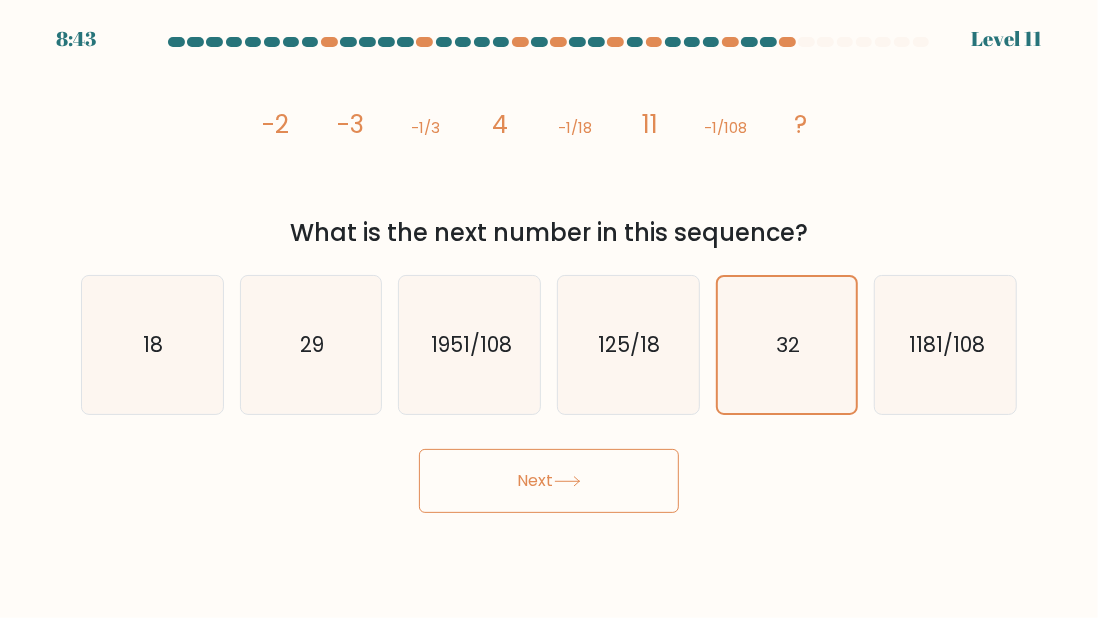 click on "Next" at bounding box center (549, 481) 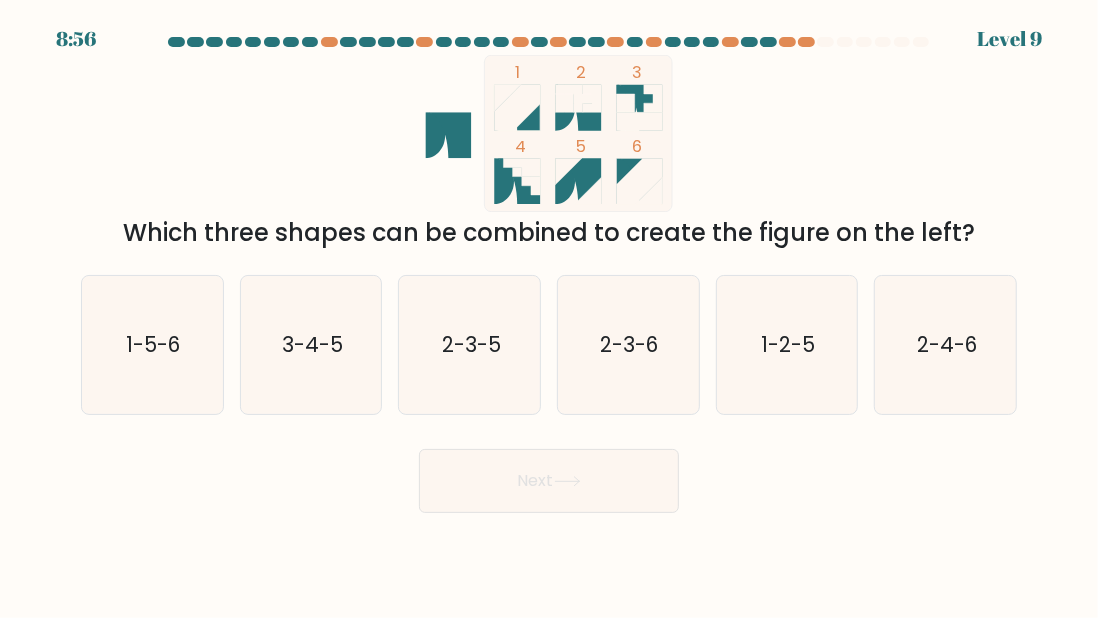 click on "1-2-5" at bounding box center [788, 344] 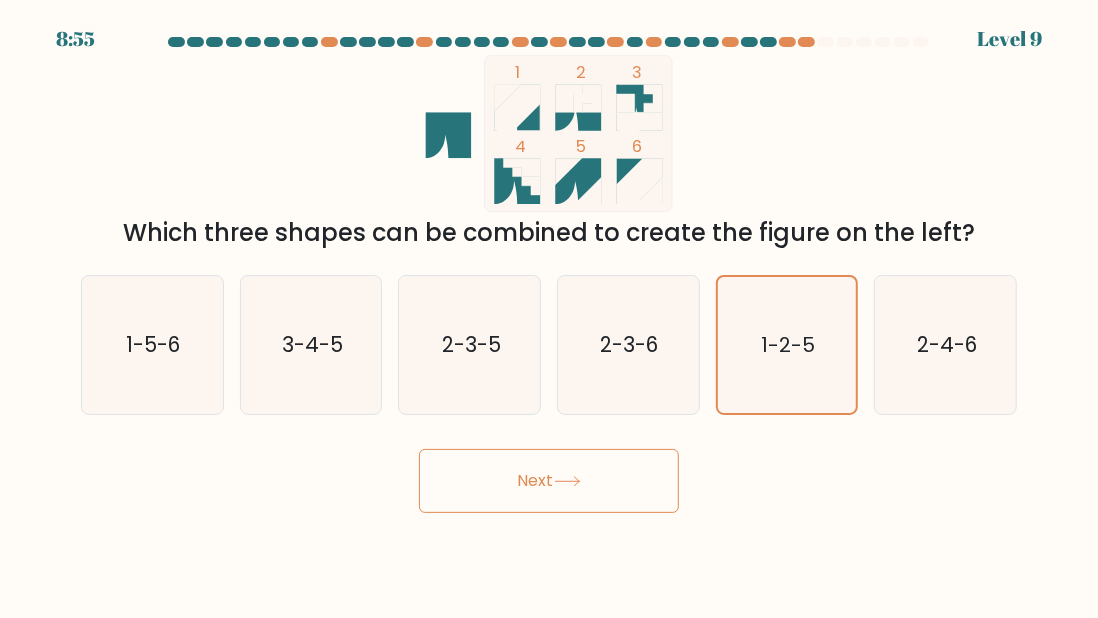 click on "Next" at bounding box center [549, 481] 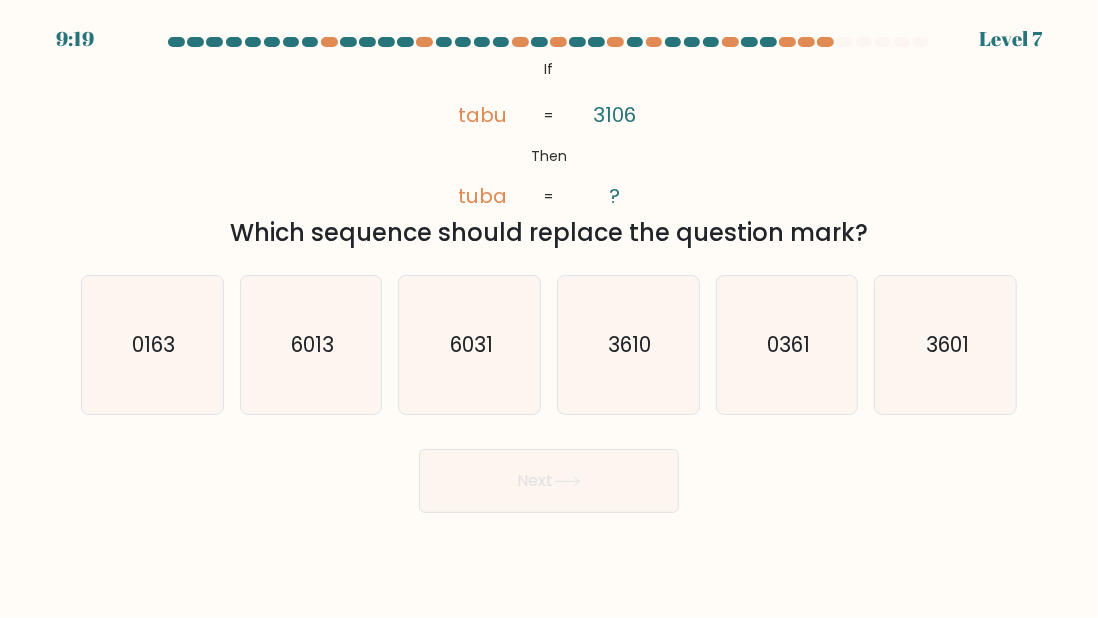 click on "3601" at bounding box center (946, 345) 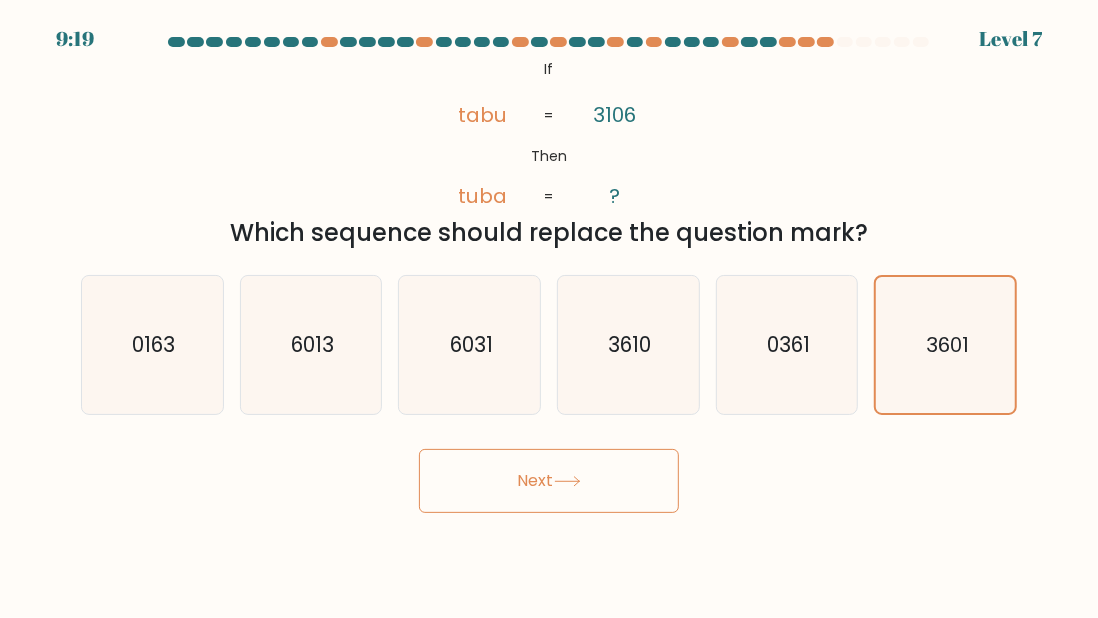 drag, startPoint x: 602, startPoint y: 471, endPoint x: 610, endPoint y: 460, distance: 13.601471 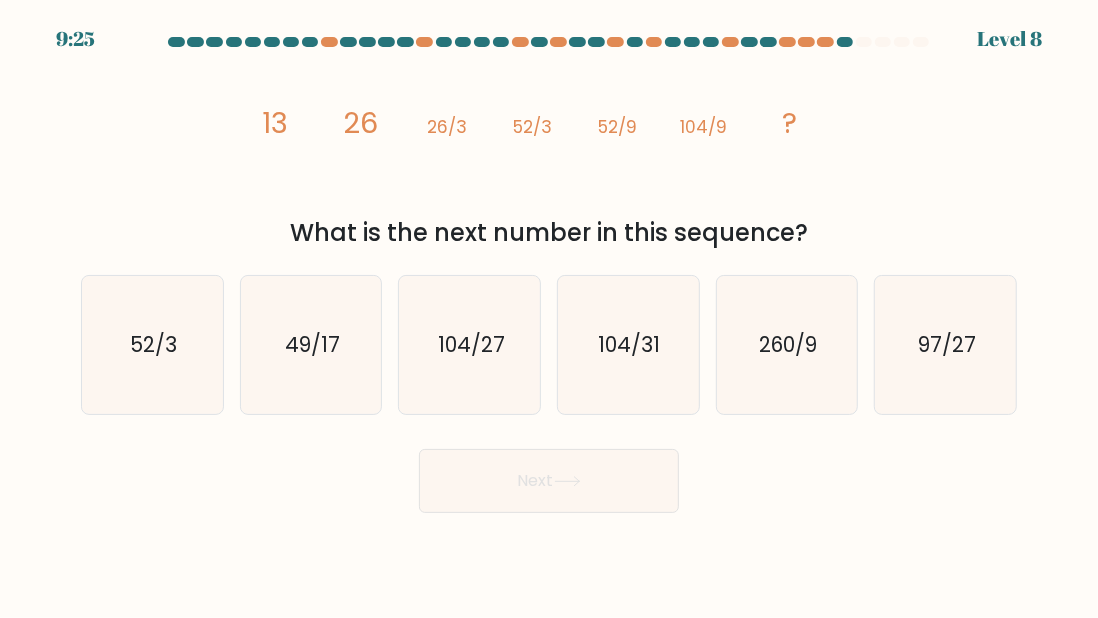 click on "52/3" at bounding box center (152, 345) 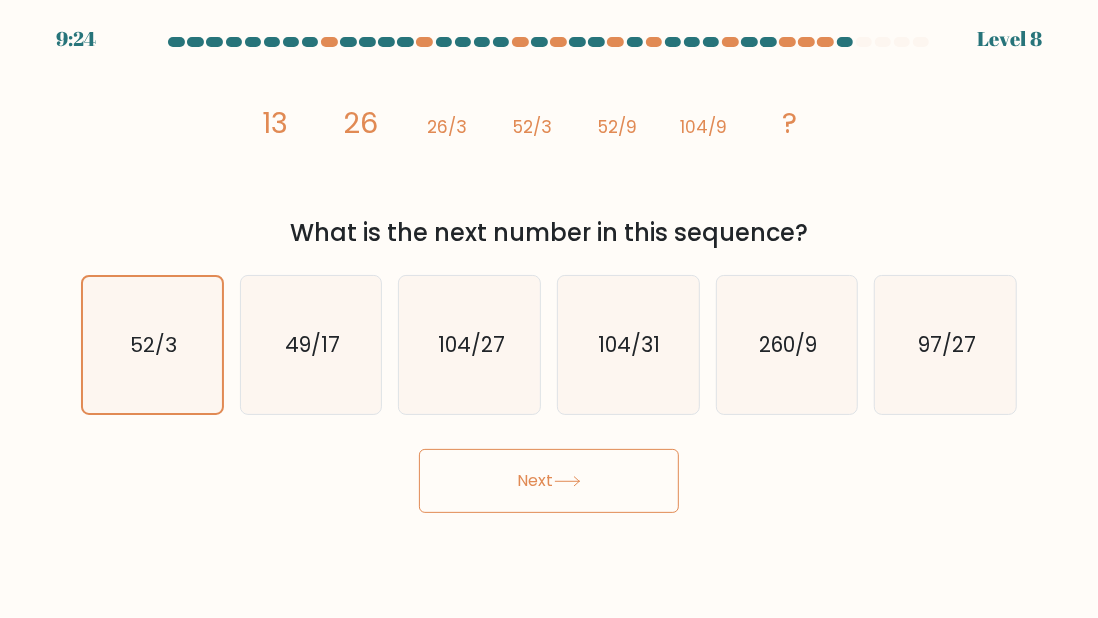click on "Next" at bounding box center (549, 481) 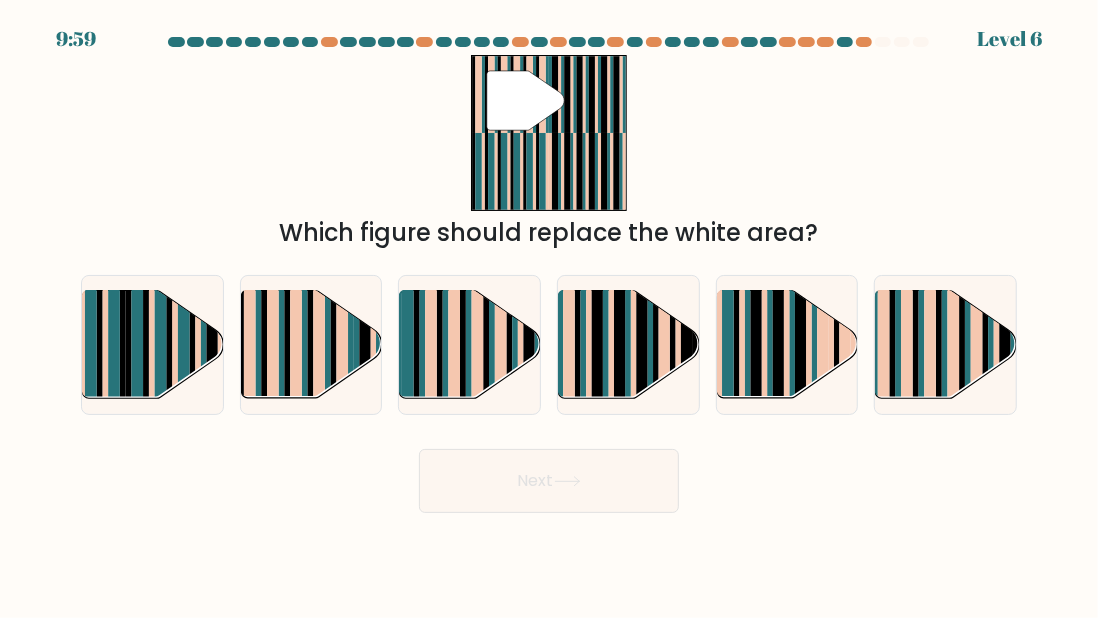 click at bounding box center [319, 333] 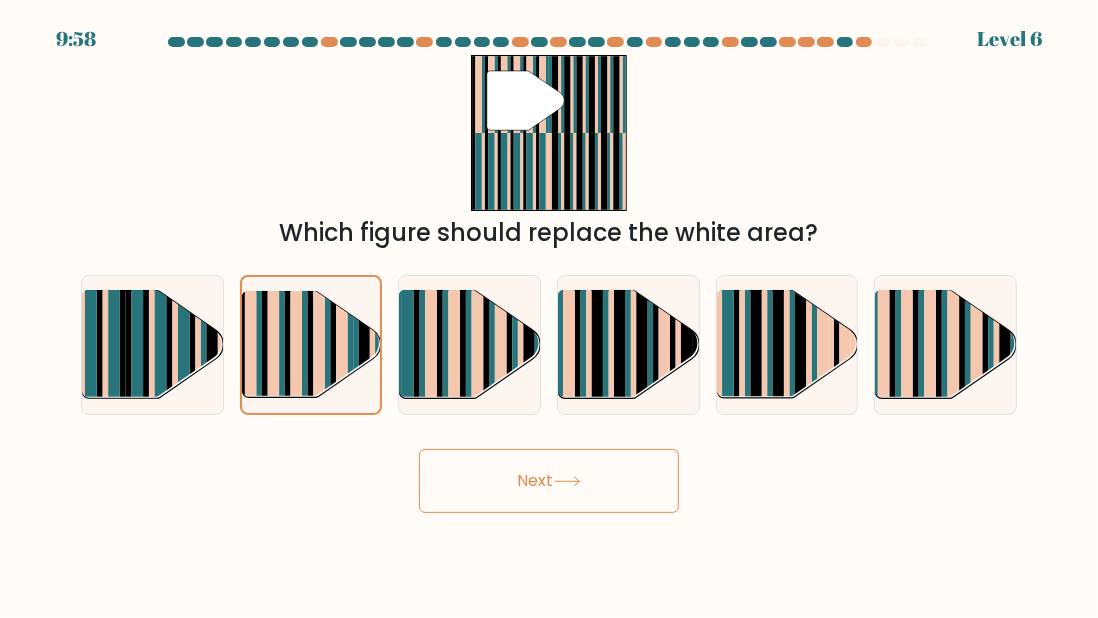 click on "Next" at bounding box center [549, 481] 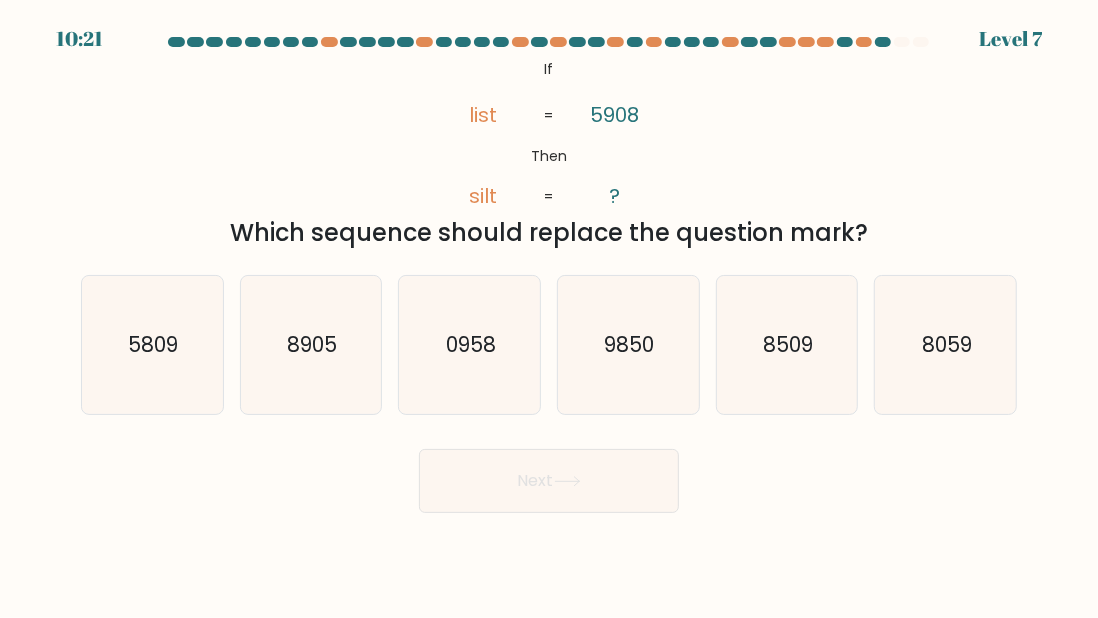 click on "0958" at bounding box center (470, 345) 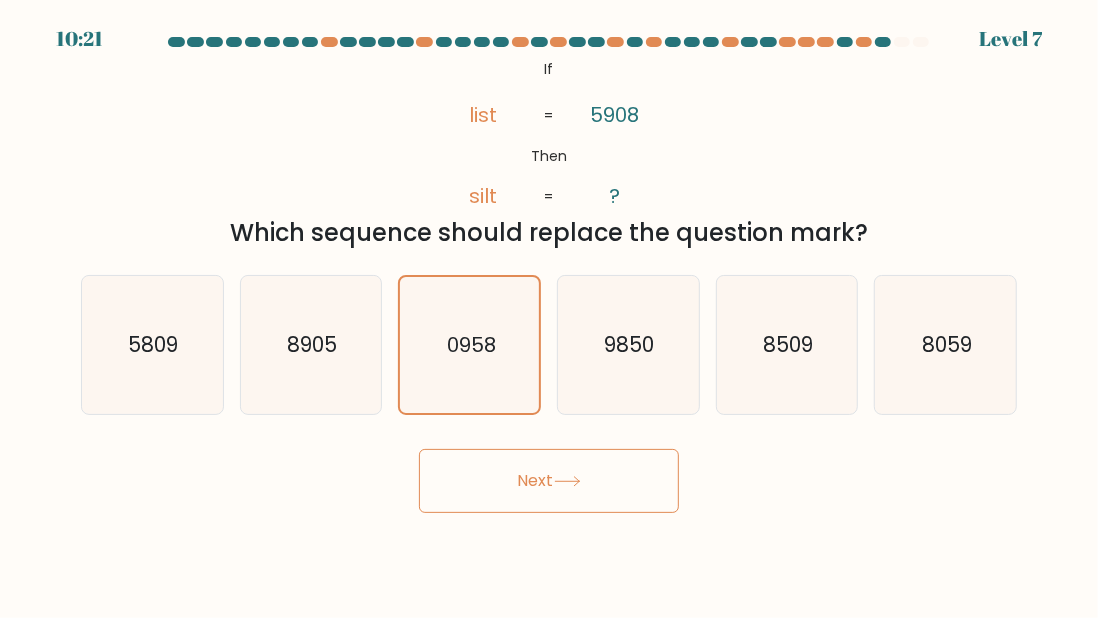 click on "Next" at bounding box center [549, 481] 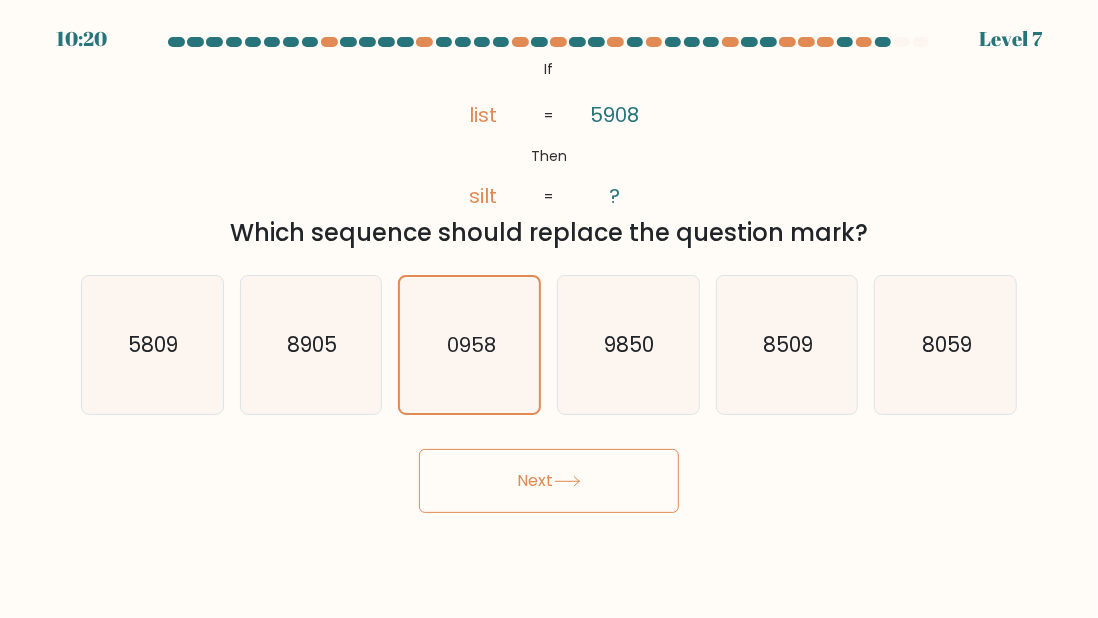 click at bounding box center [567, 481] 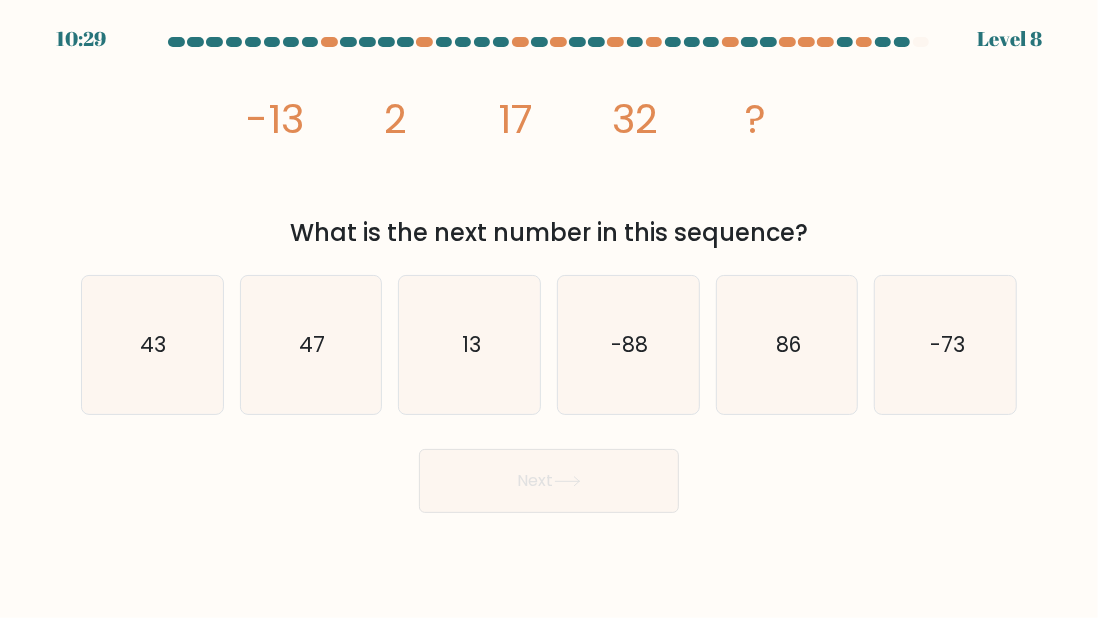 click on "47" at bounding box center [311, 345] 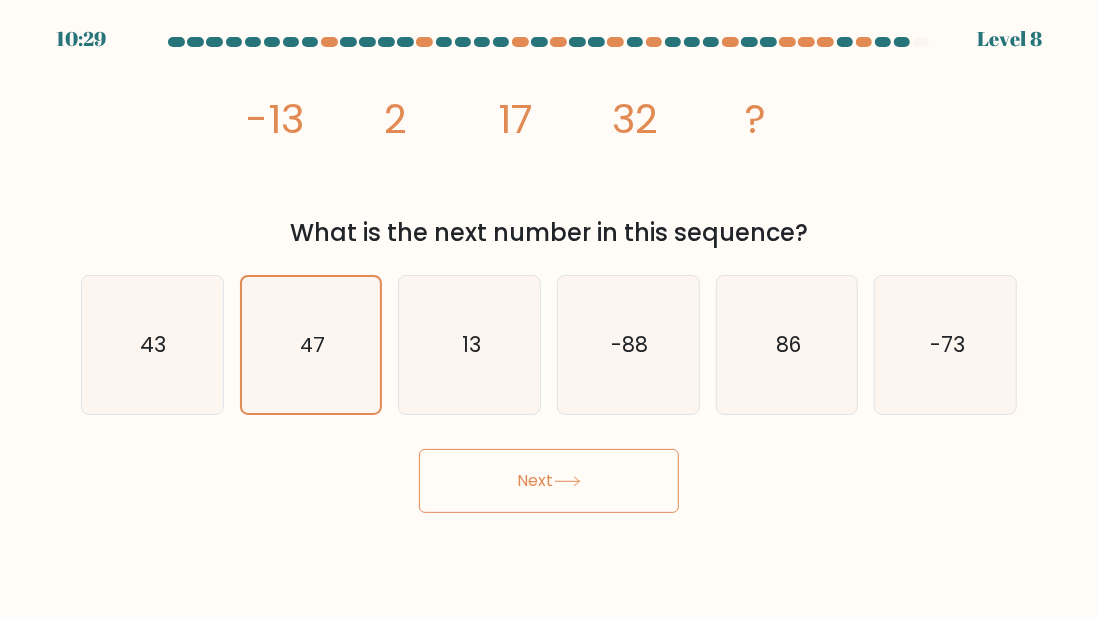 click on "Next" at bounding box center (549, 481) 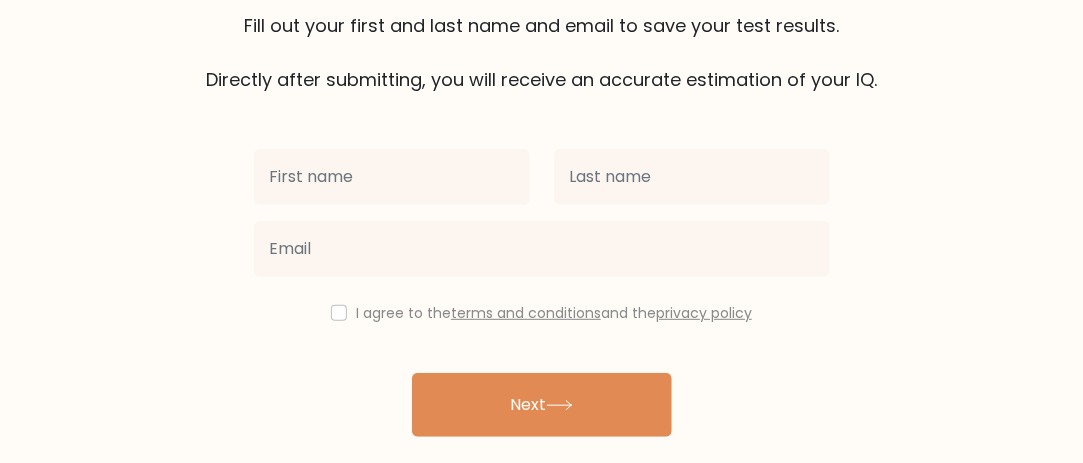 scroll, scrollTop: 237, scrollLeft: 0, axis: vertical 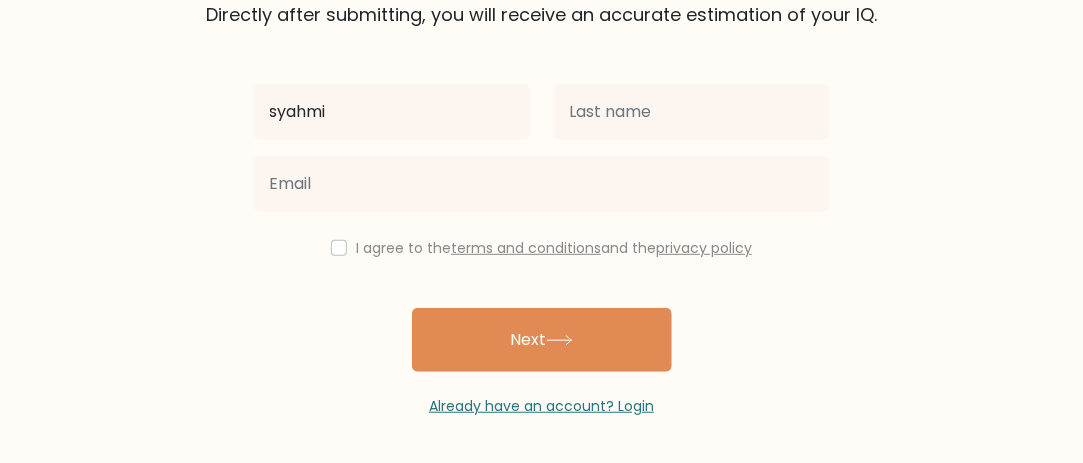 type on "syahmi" 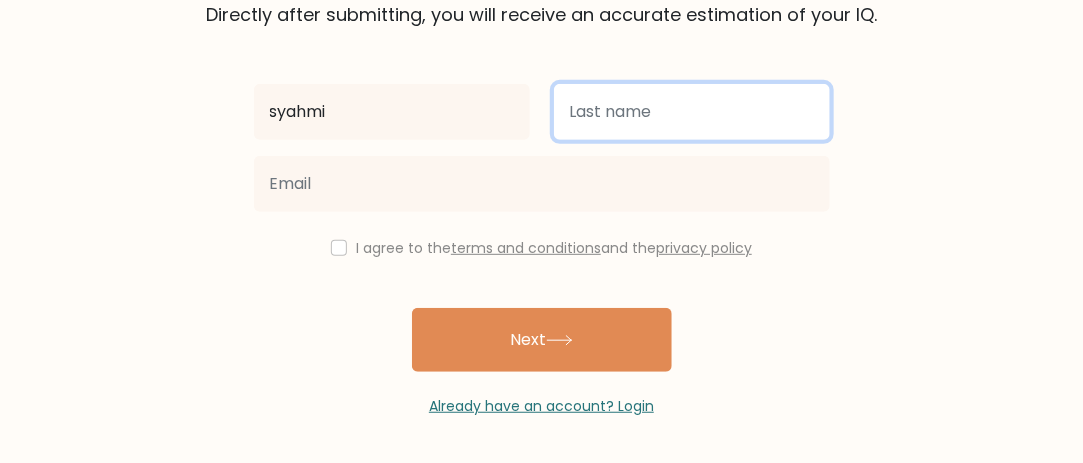 click at bounding box center [692, 112] 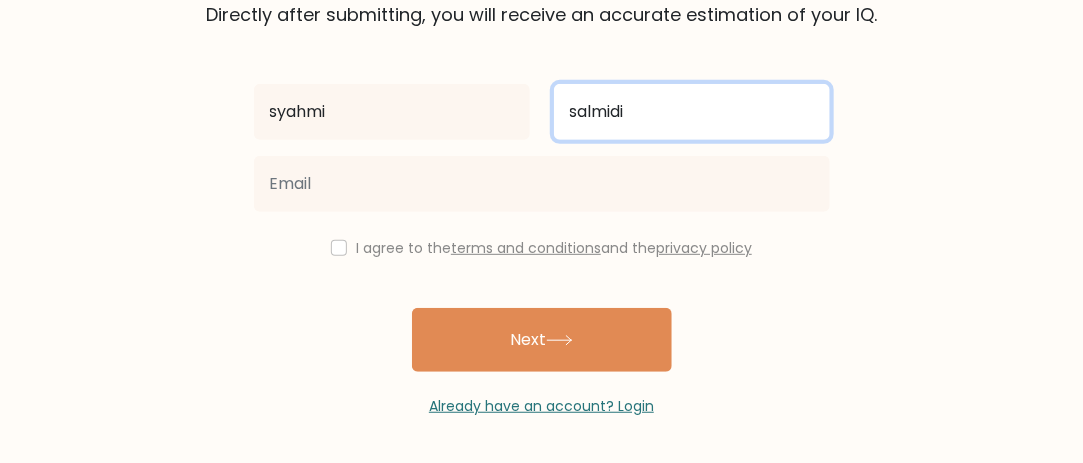 type on "salmidi" 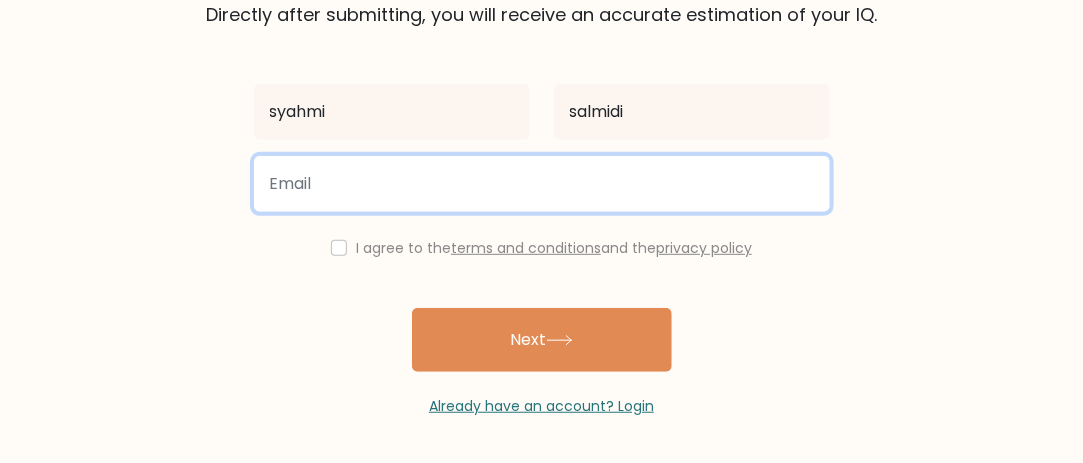 click at bounding box center (542, 184) 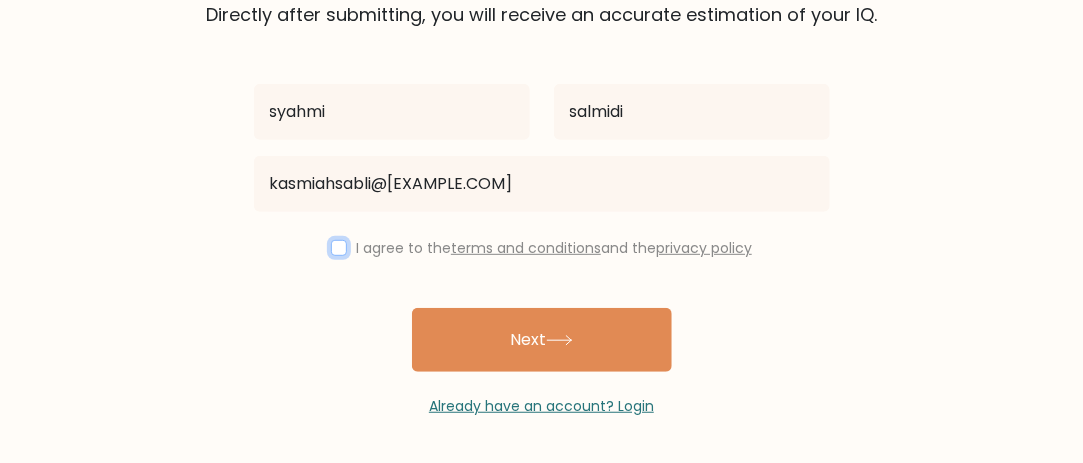 click at bounding box center [339, 248] 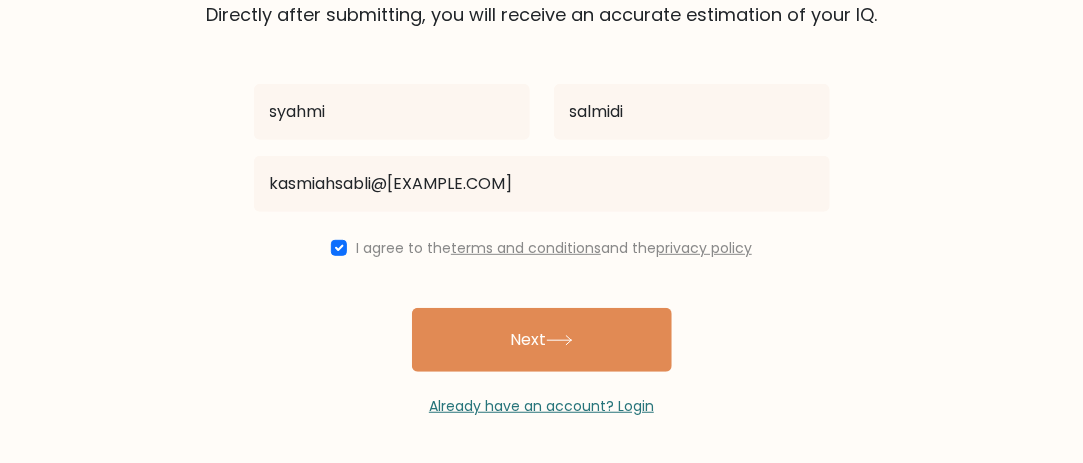 click at bounding box center [559, 340] 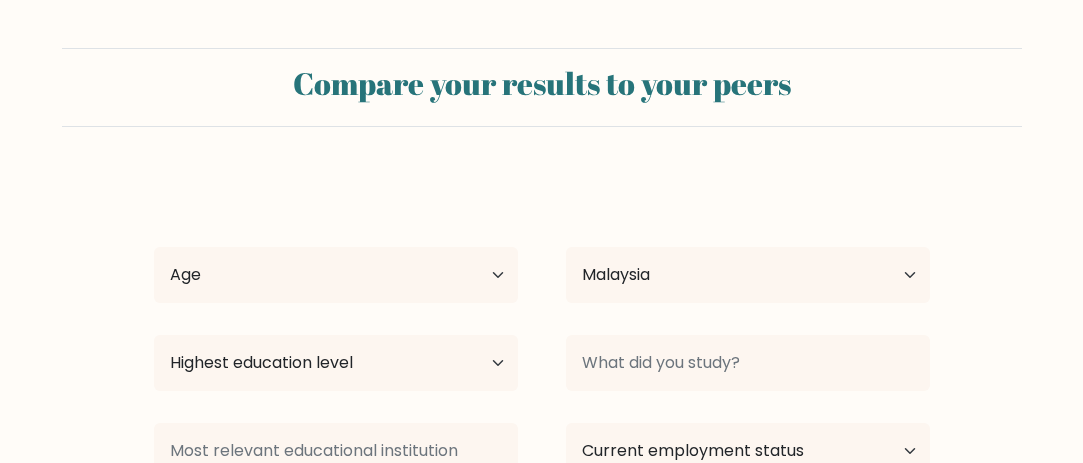 scroll, scrollTop: 0, scrollLeft: 0, axis: both 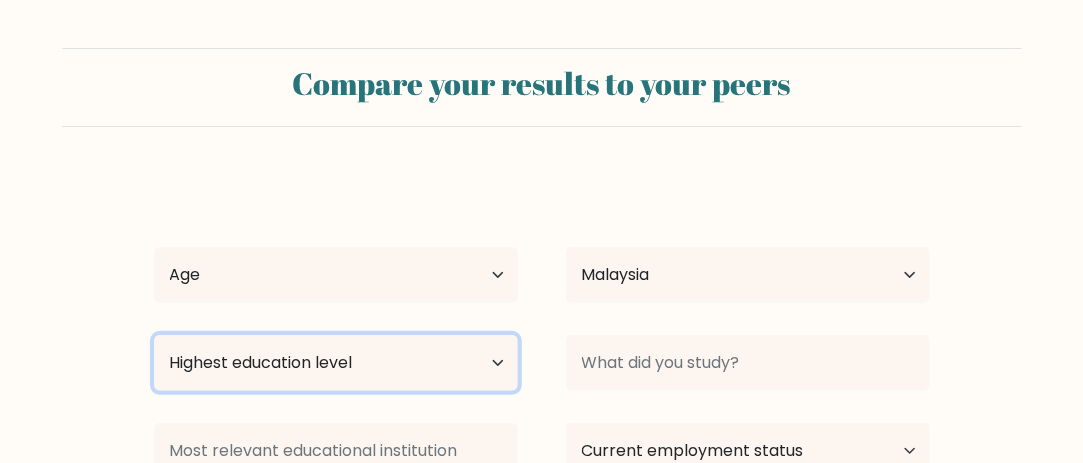 click on "Highest education level
No schooling
Primary
Lower Secondary
Upper Secondary
Occupation Specific
Bachelor's degree
Master's degree
Doctoral degree" at bounding box center (336, 363) 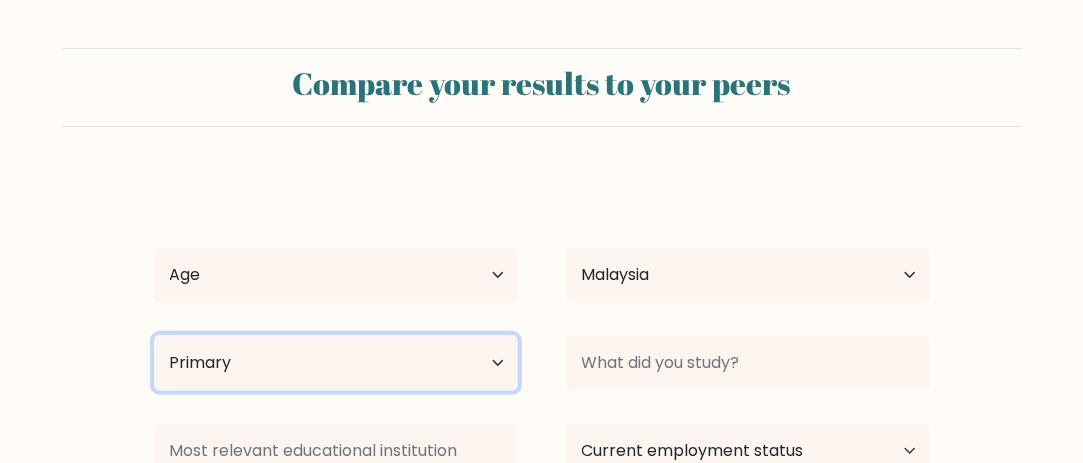 click on "Highest education level
No schooling
Primary
Lower Secondary
Upper Secondary
Occupation Specific
Bachelor's degree
Master's degree
Doctoral degree" at bounding box center [336, 363] 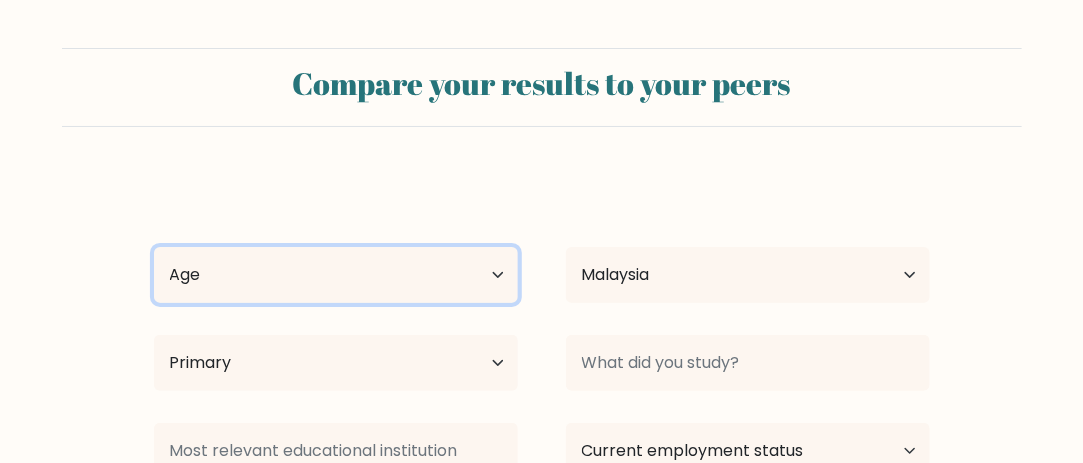 click on "Age
Under 18 years old
18-24 years old
25-34 years old
35-44 years old
45-54 years old
55-64 years old
65 years old and above" at bounding box center [336, 275] 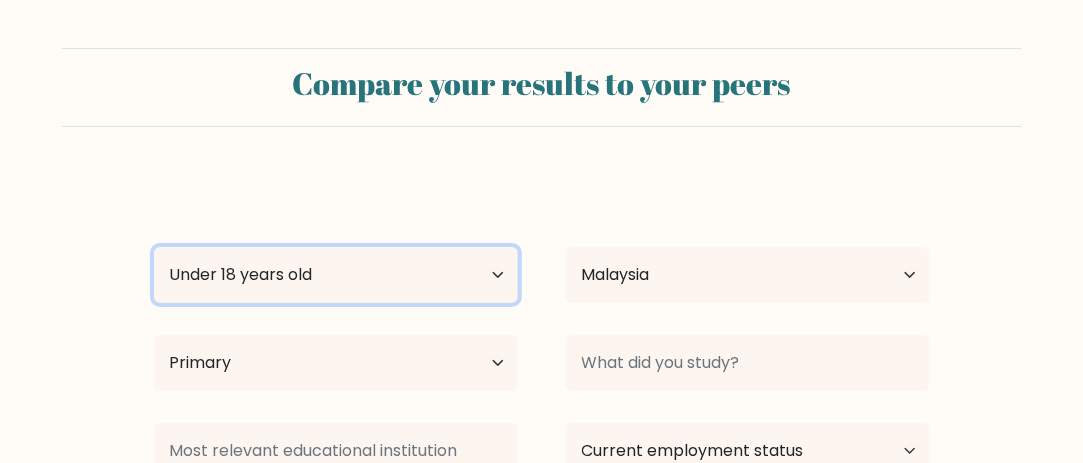 click on "Age
Under 18 years old
18-24 years old
25-34 years old
35-44 years old
45-54 years old
55-64 years old
65 years old and above" at bounding box center [336, 275] 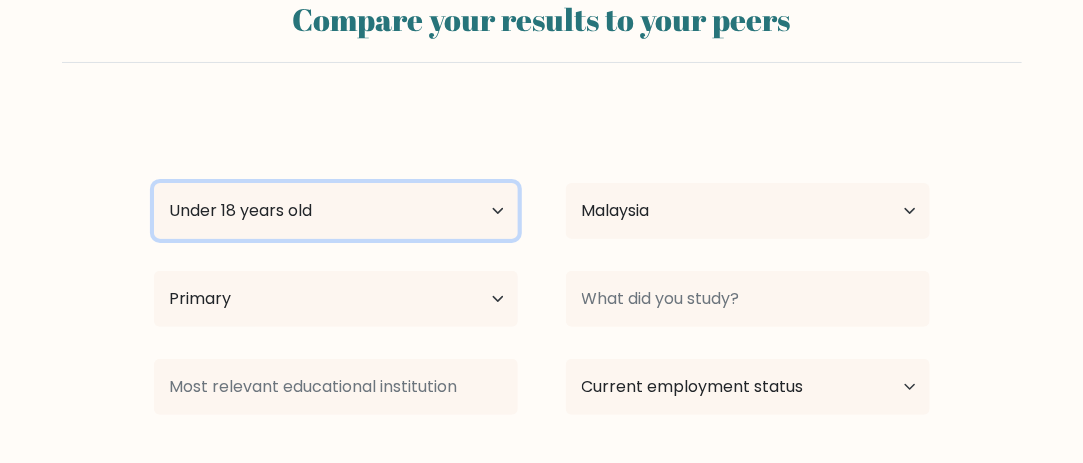 scroll, scrollTop: 100, scrollLeft: 0, axis: vertical 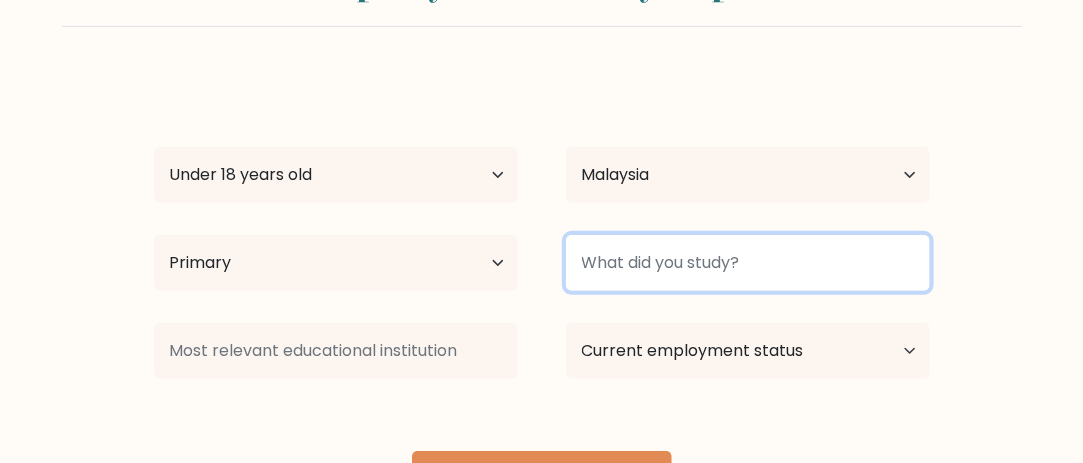 click at bounding box center (748, 263) 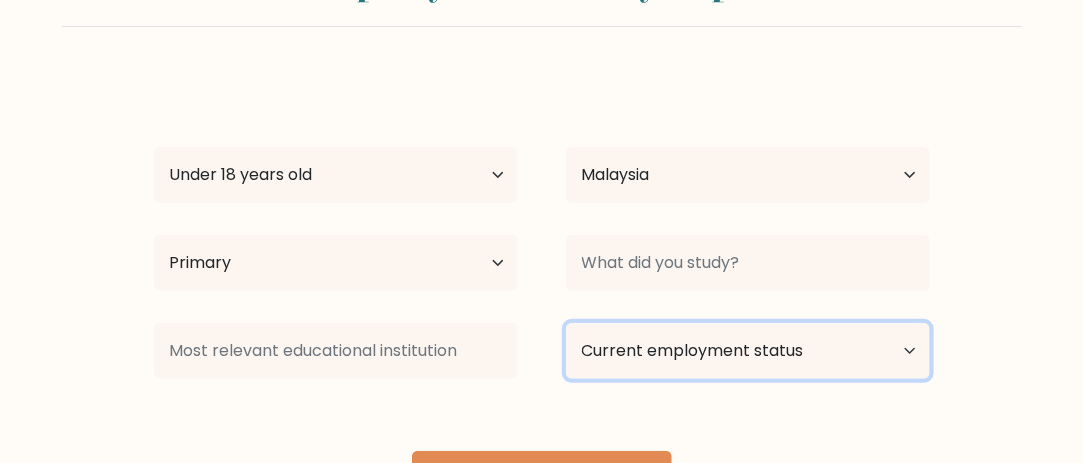 click on "Current employment status
Employed
Student
Retired
Other / prefer not to answer" at bounding box center (748, 351) 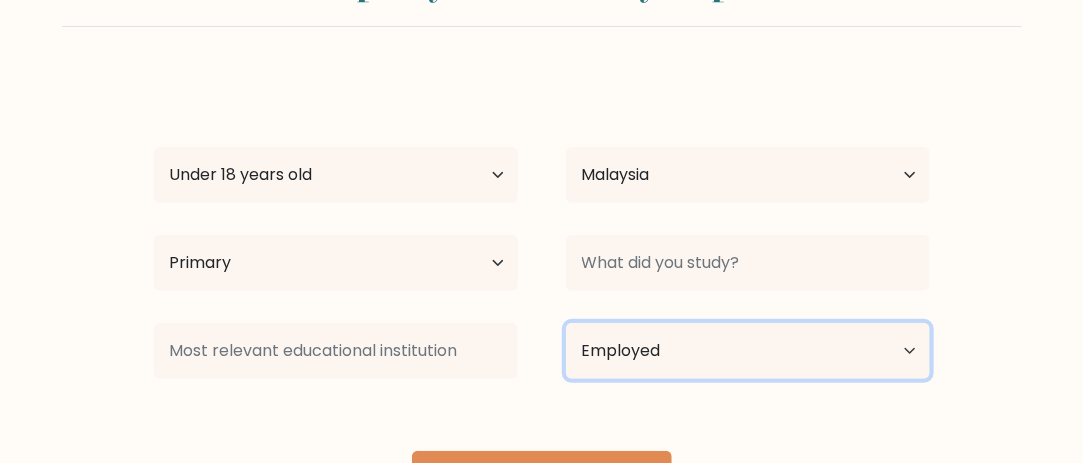 click on "Current employment status
Employed
Student
Retired
Other / prefer not to answer" at bounding box center [748, 351] 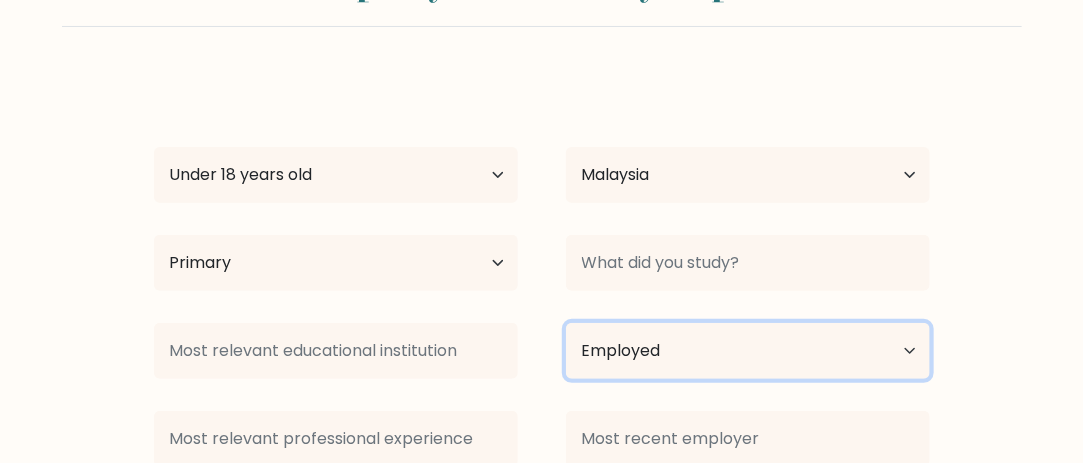 drag, startPoint x: 873, startPoint y: 369, endPoint x: 872, endPoint y: 342, distance: 27.018513 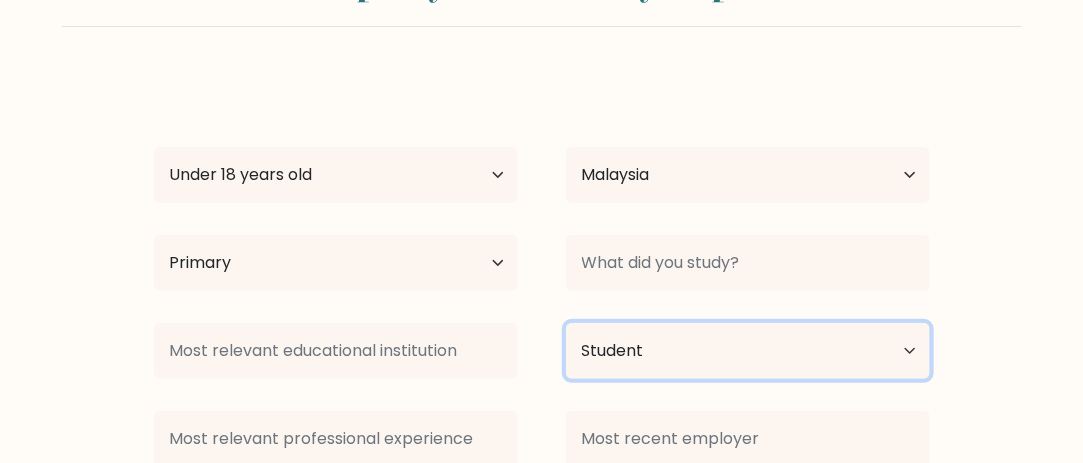 click on "Current employment status
Employed
Student
Retired
Other / prefer not to answer" at bounding box center [748, 351] 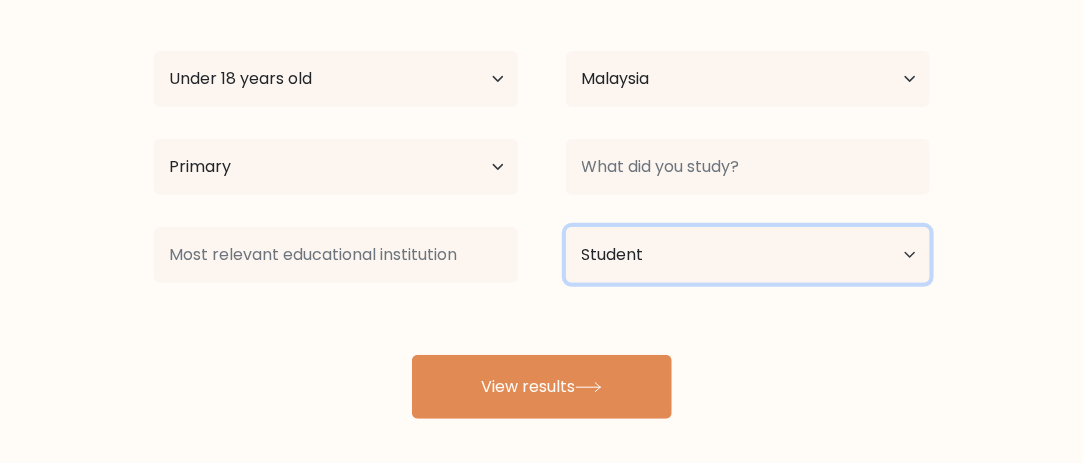 scroll, scrollTop: 294, scrollLeft: 0, axis: vertical 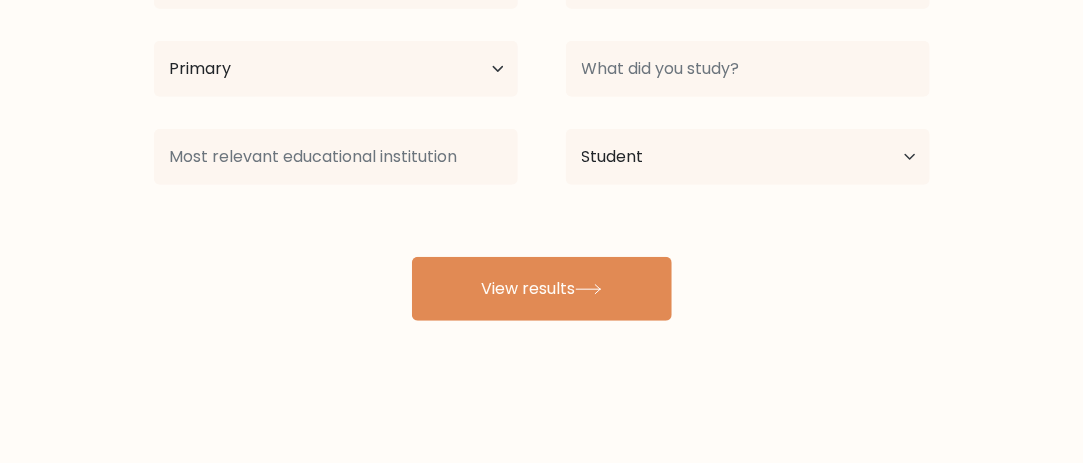click on "View results" at bounding box center (542, 289) 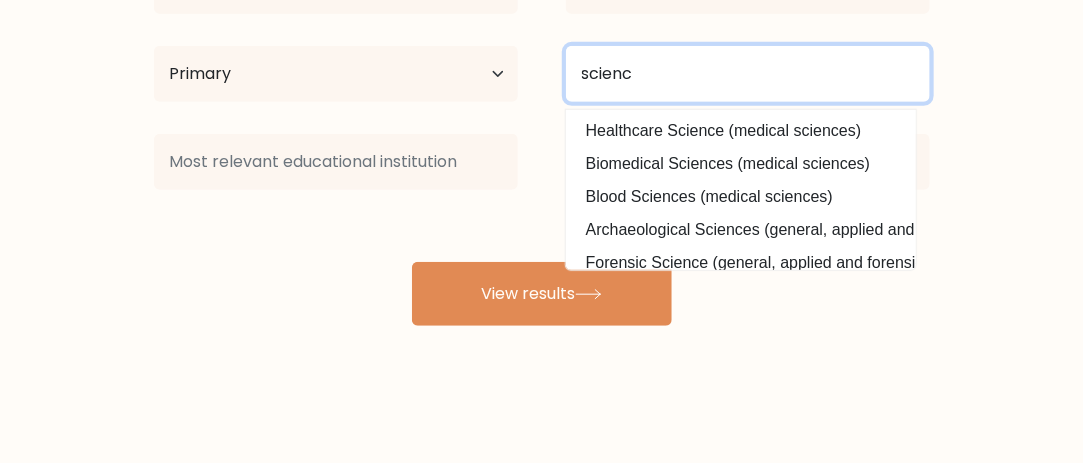 scroll, scrollTop: 294, scrollLeft: 0, axis: vertical 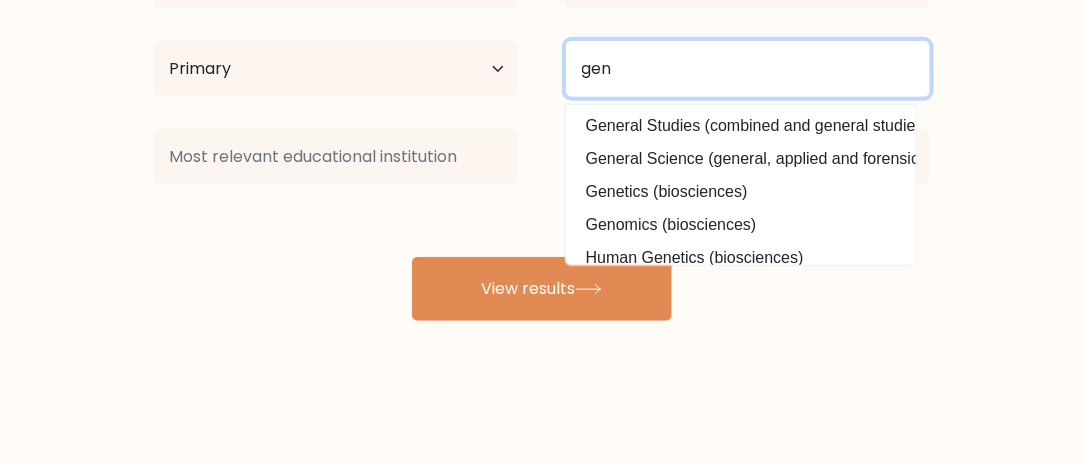 type on "gen" 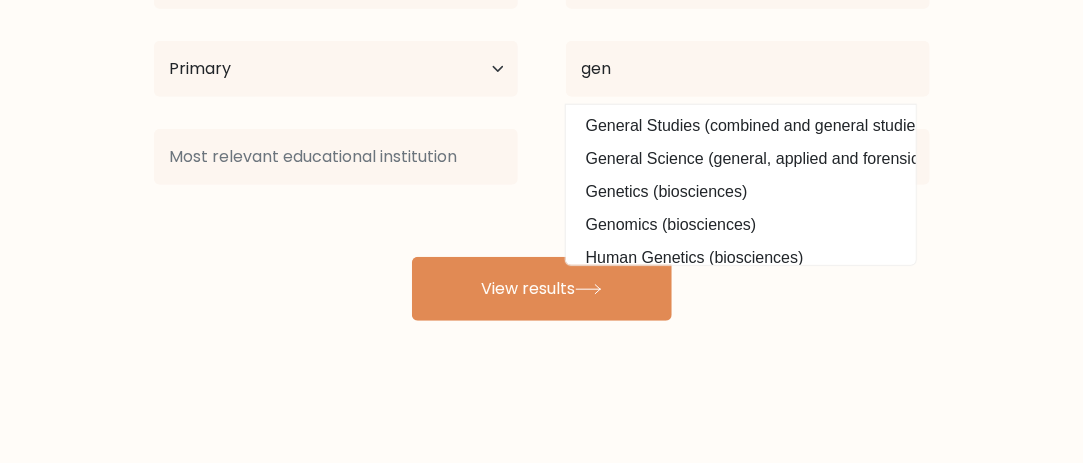 click on "General Studies (combined and general studies)" at bounding box center (741, 126) 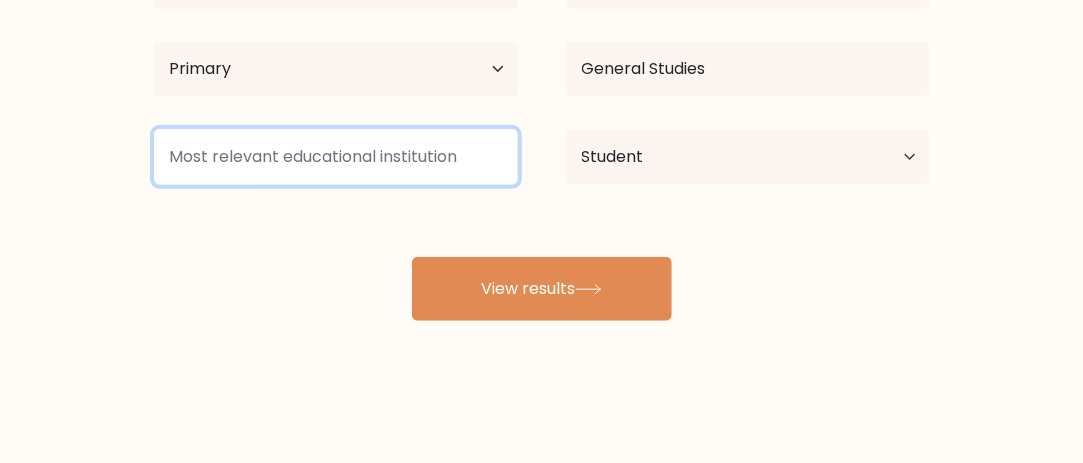 click at bounding box center [336, 157] 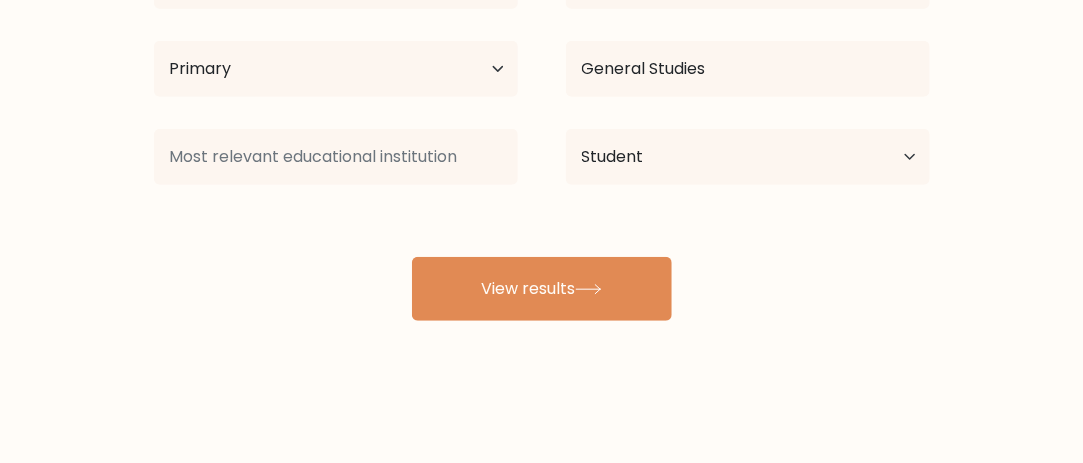 click on "syahmi
salmidi
Age
Under 18 years old
18-24 years old
25-34 years old
35-44 years old
45-54 years old
55-64 years old
65 years old and above
Country
Afghanistan
Albania
Algeria
American Samoa
Andorra
Angola
Anguilla
Antarctica
Antigua and Barbuda
Argentina
Armenia
Aruba
Australia
Austria
Azerbaijan
Bahamas
Bahrain
Bangladesh
Barbados
Belarus
Belgium
Belize
Benin
Bermuda
Bhutan
Bolivia
Bonaire, Sint Eustatius and Saba
Bosnia and Herzegovina
Botswana
Bouvet Island
Brazil
Brunei" at bounding box center [542, 101] 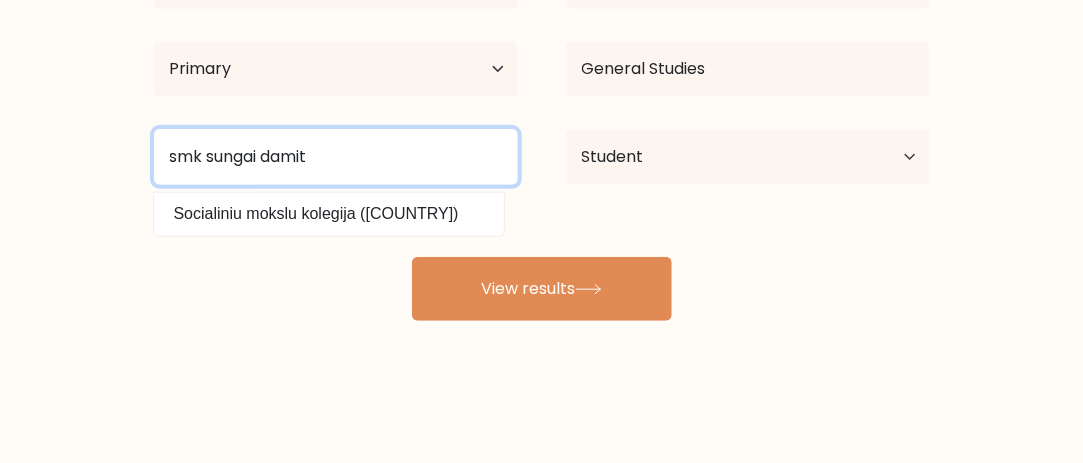 type on "smk sungai damit" 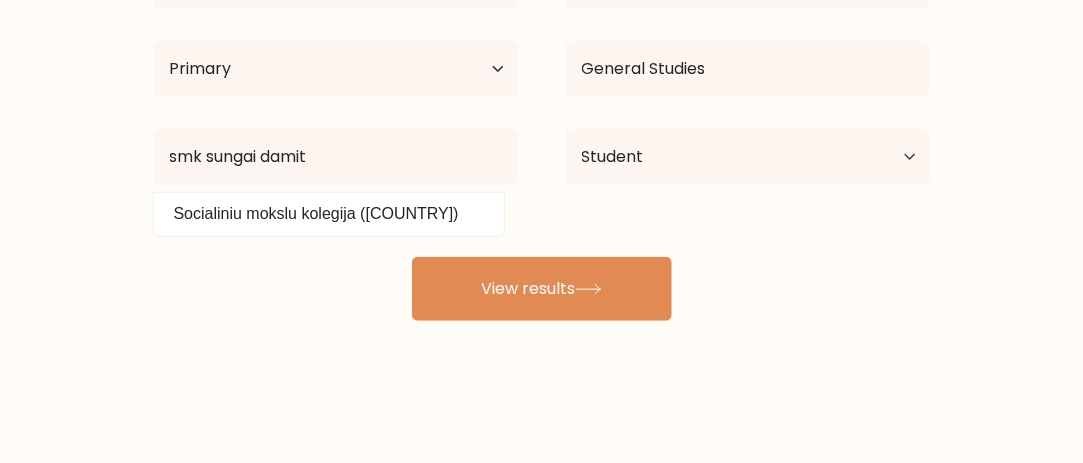 click on "View results" at bounding box center [542, 289] 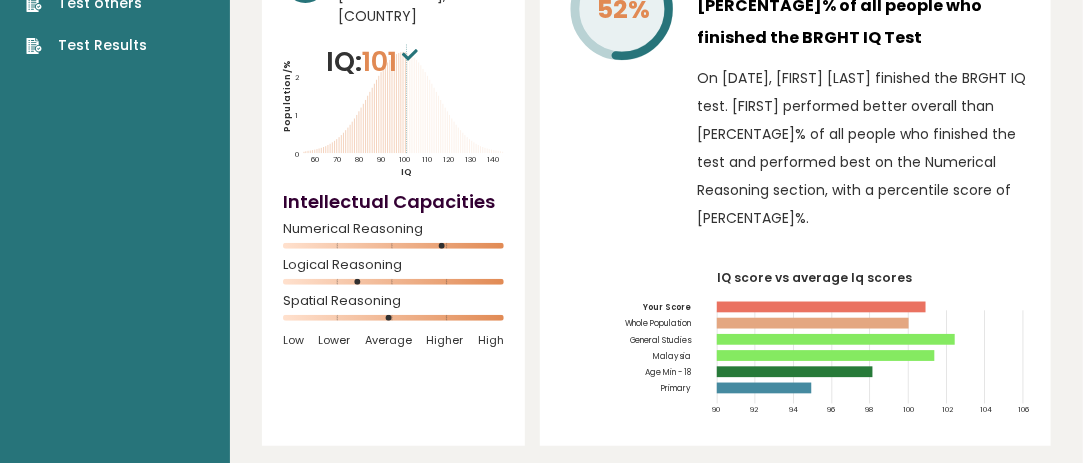 scroll, scrollTop: 0, scrollLeft: 0, axis: both 